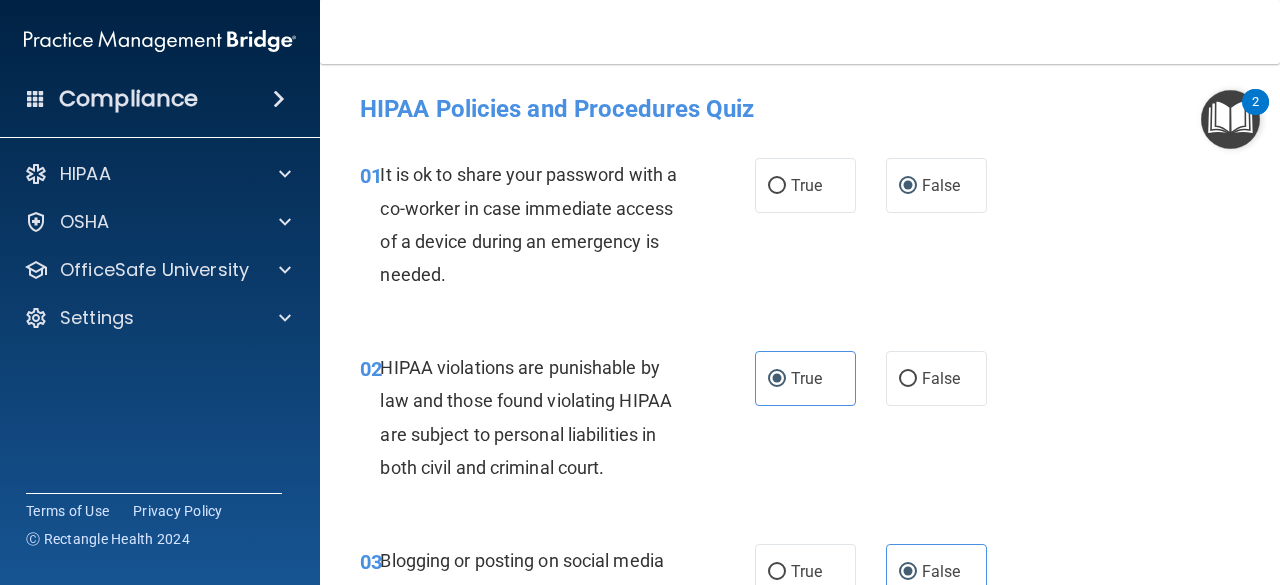 scroll, scrollTop: 0, scrollLeft: 0, axis: both 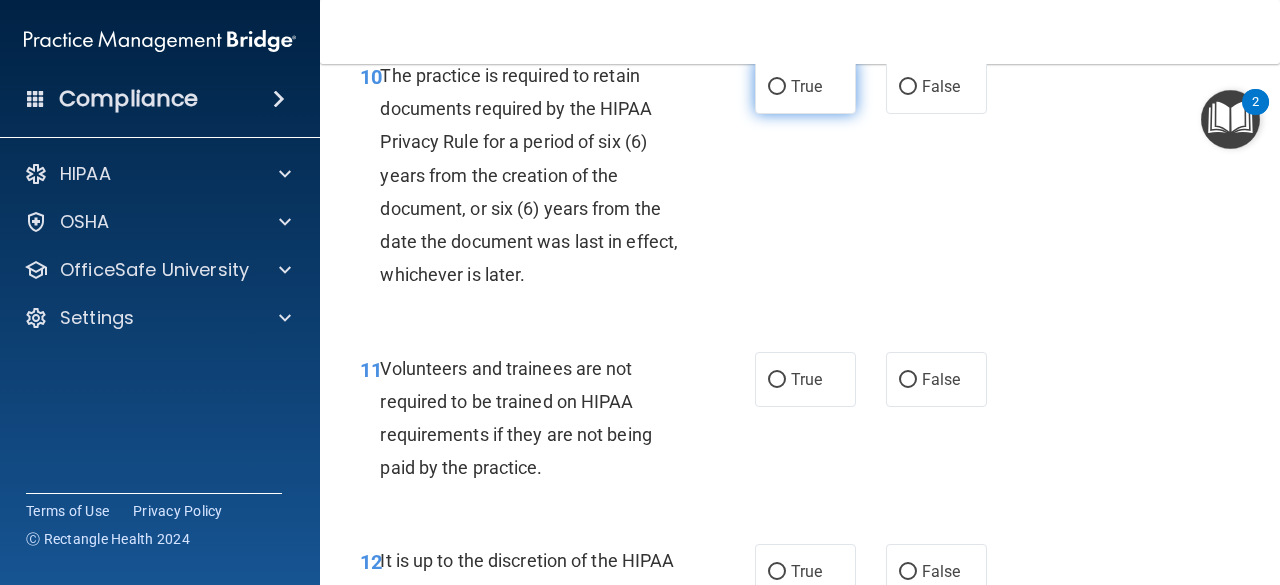 click on "True" at bounding box center (806, 86) 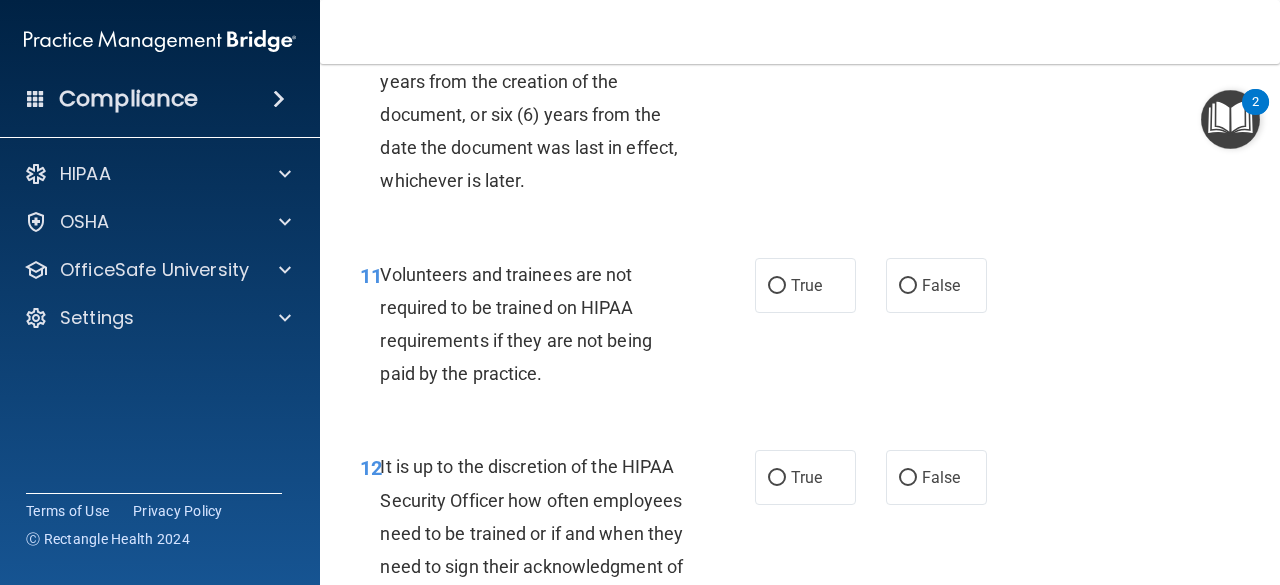 scroll, scrollTop: 2600, scrollLeft: 0, axis: vertical 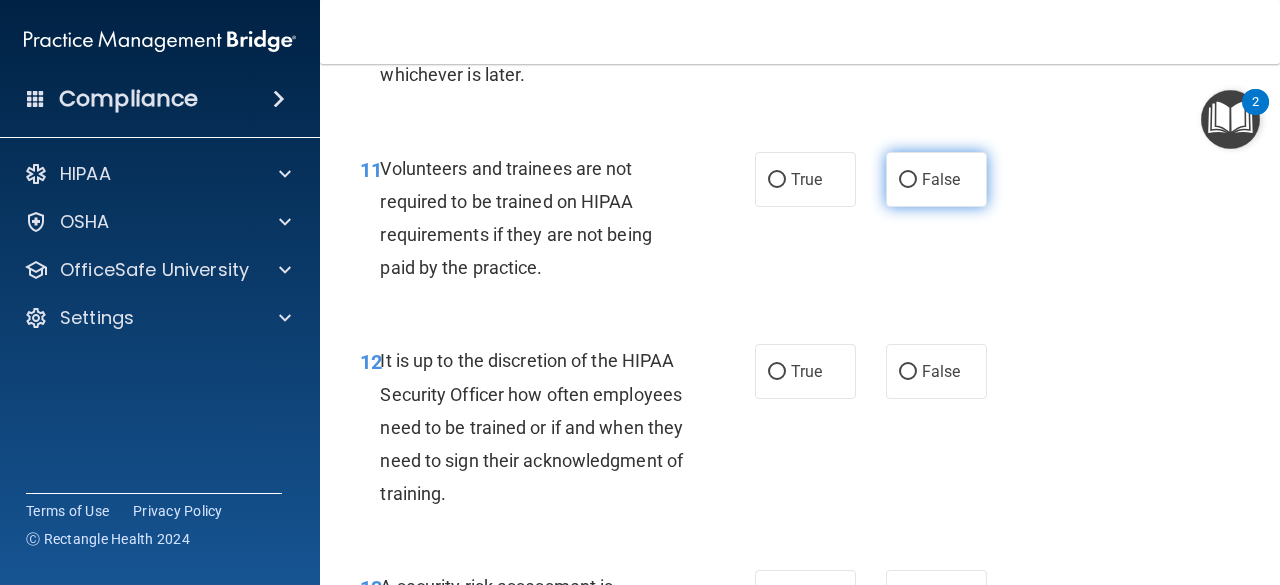 click on "False" at bounding box center (941, 179) 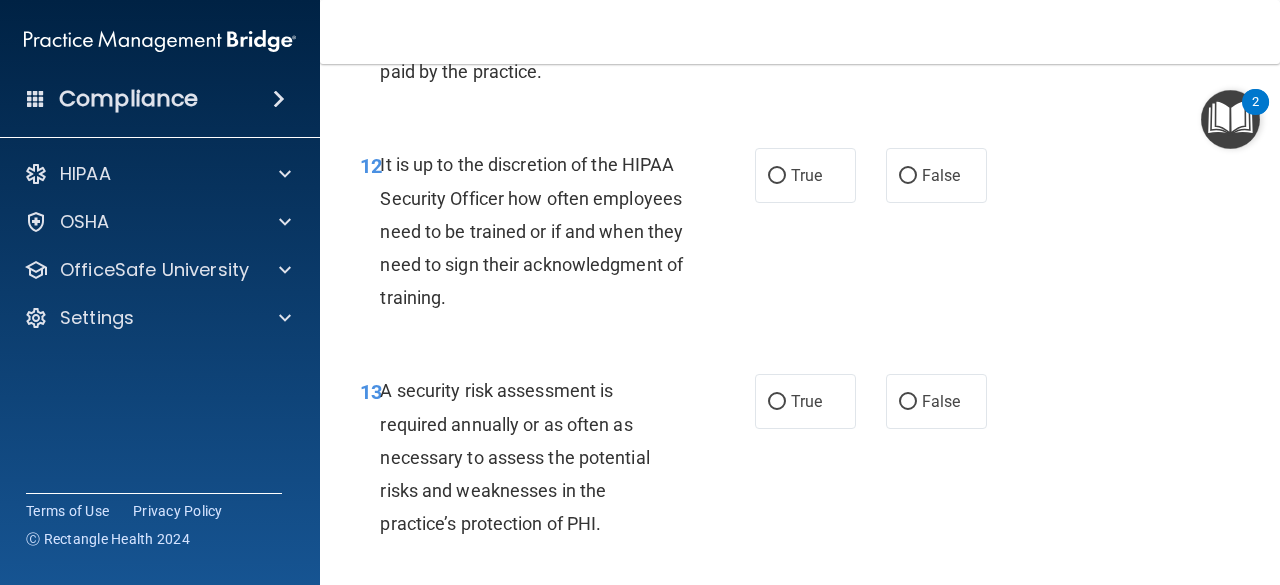 scroll, scrollTop: 2700, scrollLeft: 0, axis: vertical 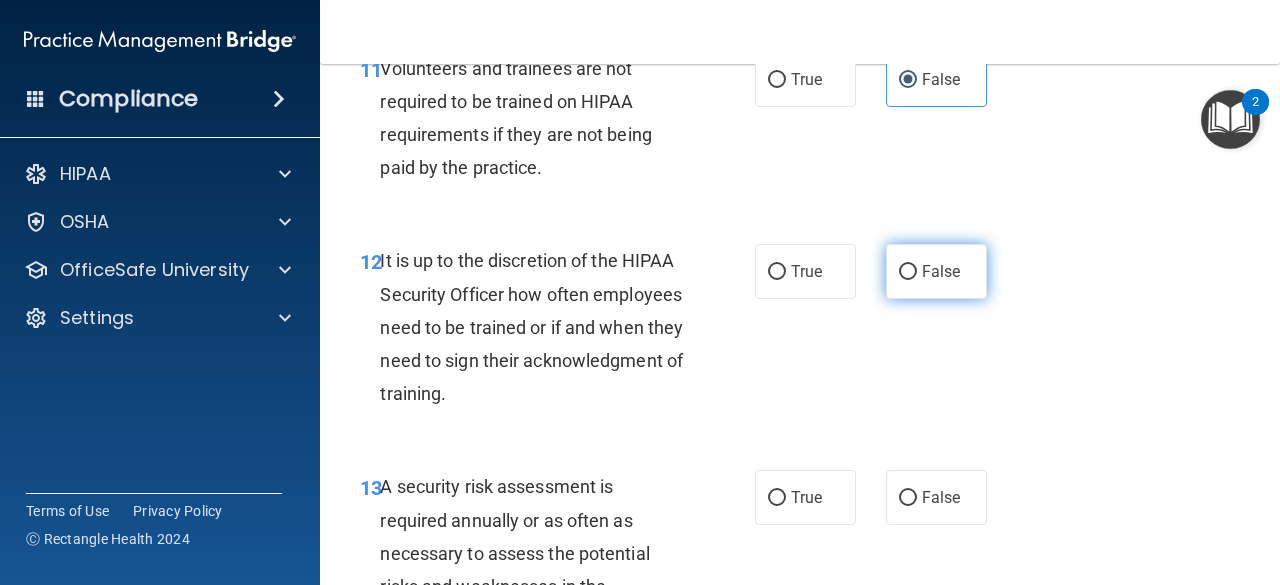 click on "False" at bounding box center [936, 271] 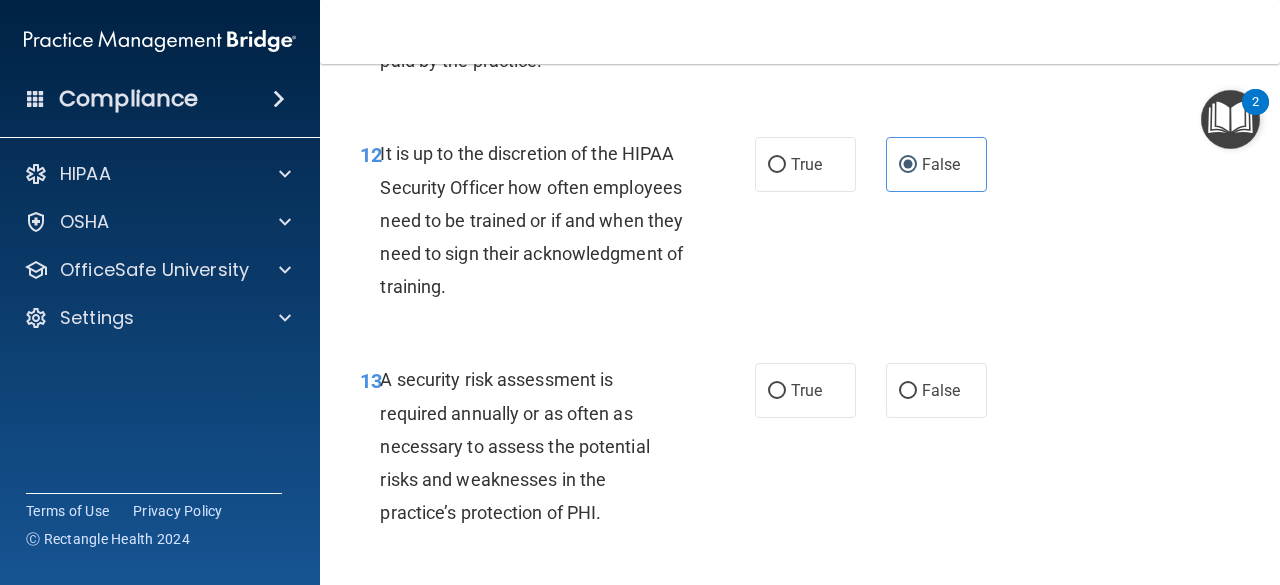 scroll, scrollTop: 3000, scrollLeft: 0, axis: vertical 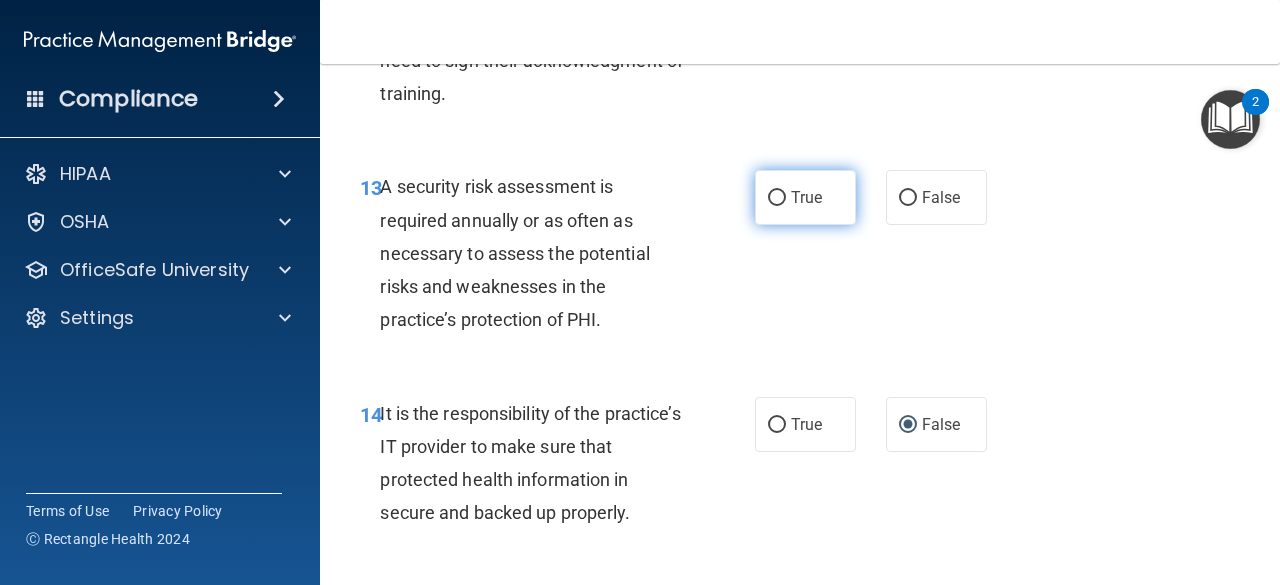 click on "True" at bounding box center [805, 197] 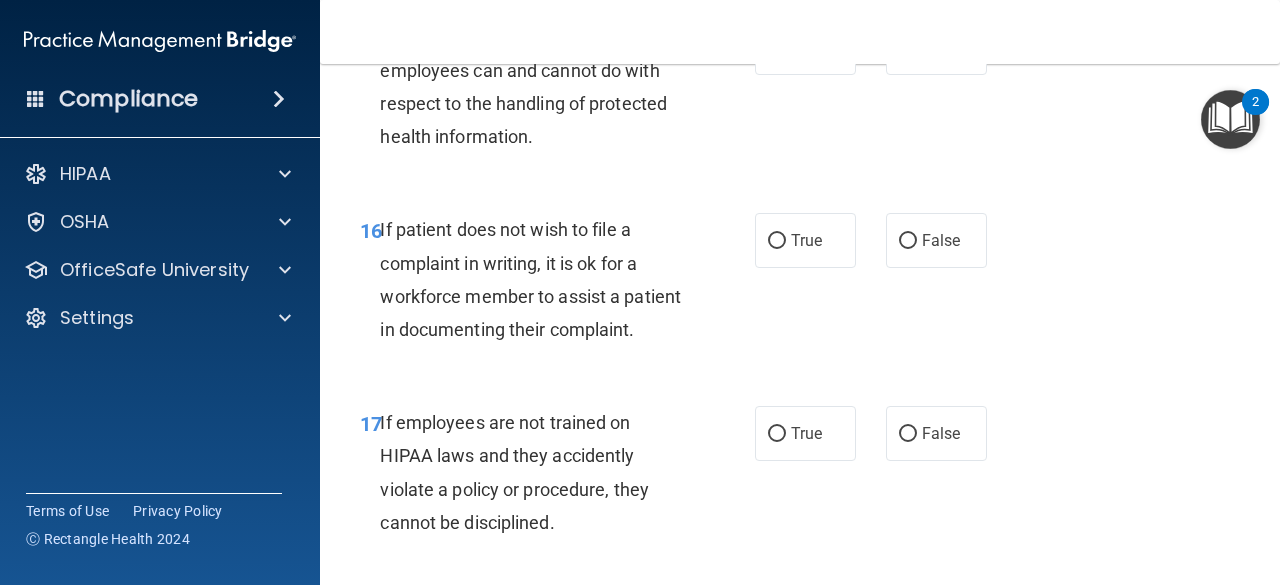 scroll, scrollTop: 3600, scrollLeft: 0, axis: vertical 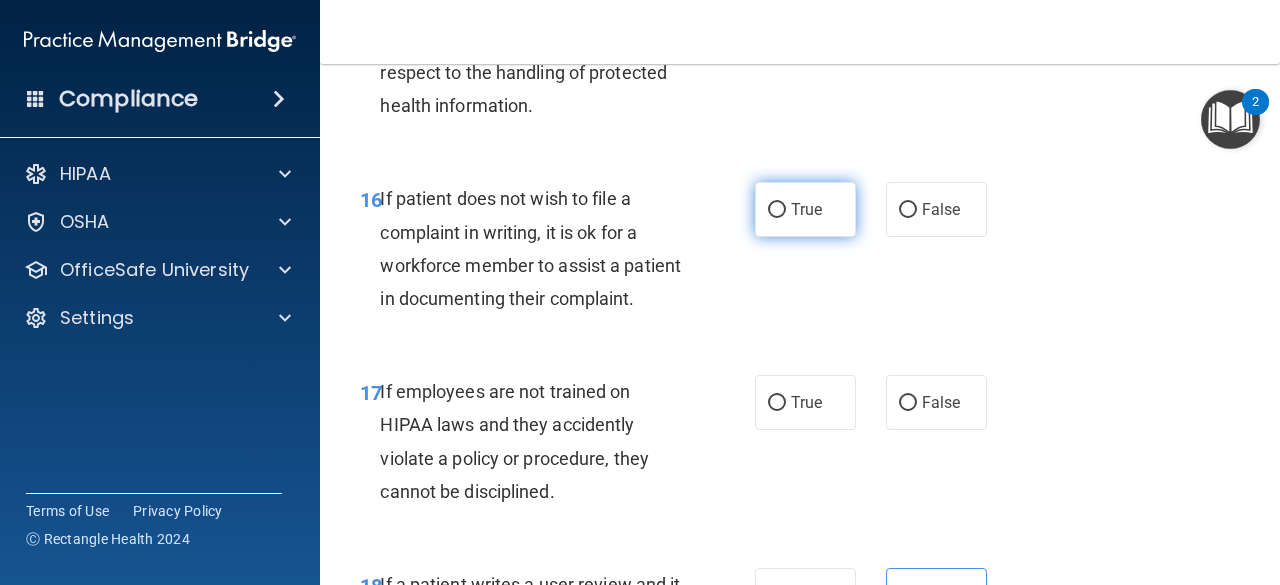 click on "True" at bounding box center [805, 209] 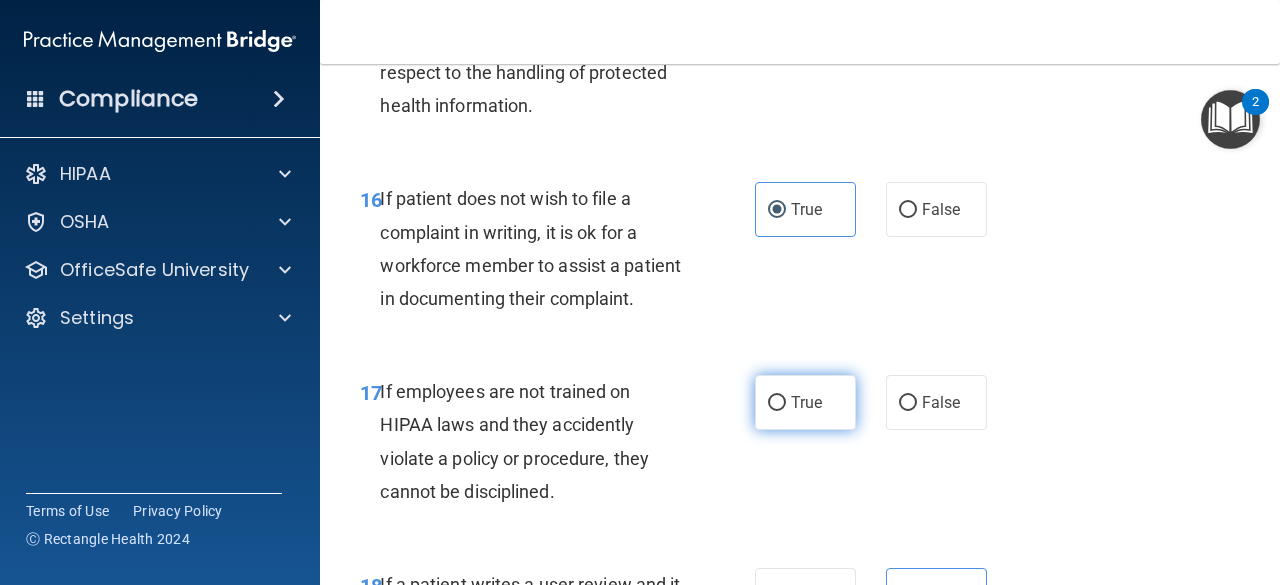scroll, scrollTop: 3800, scrollLeft: 0, axis: vertical 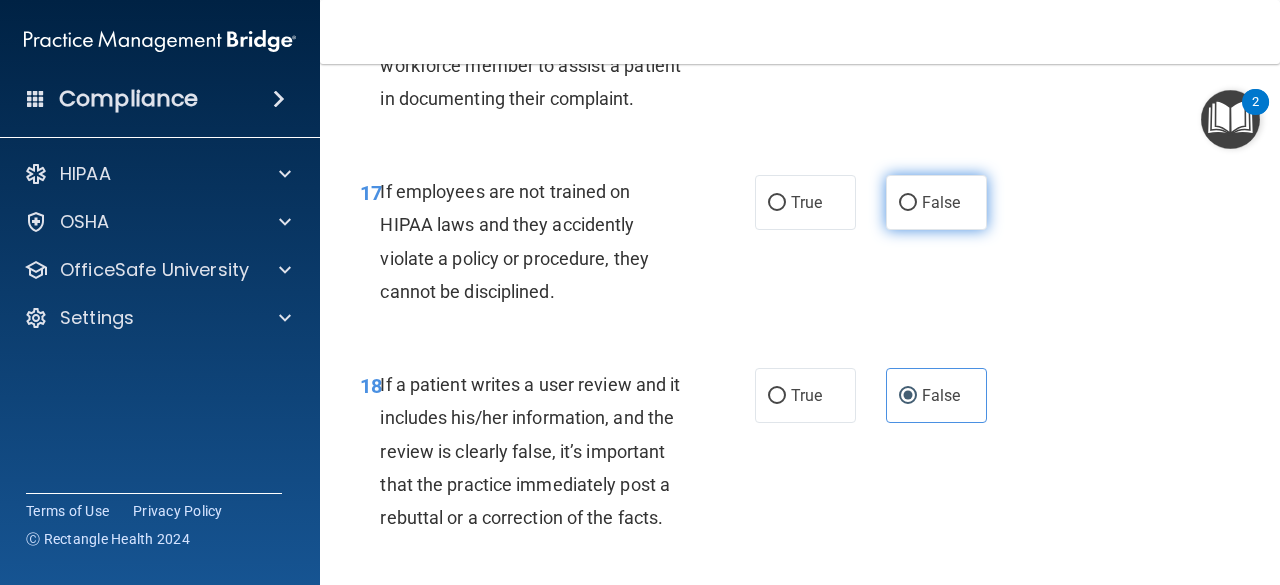 click on "False" at bounding box center (936, 202) 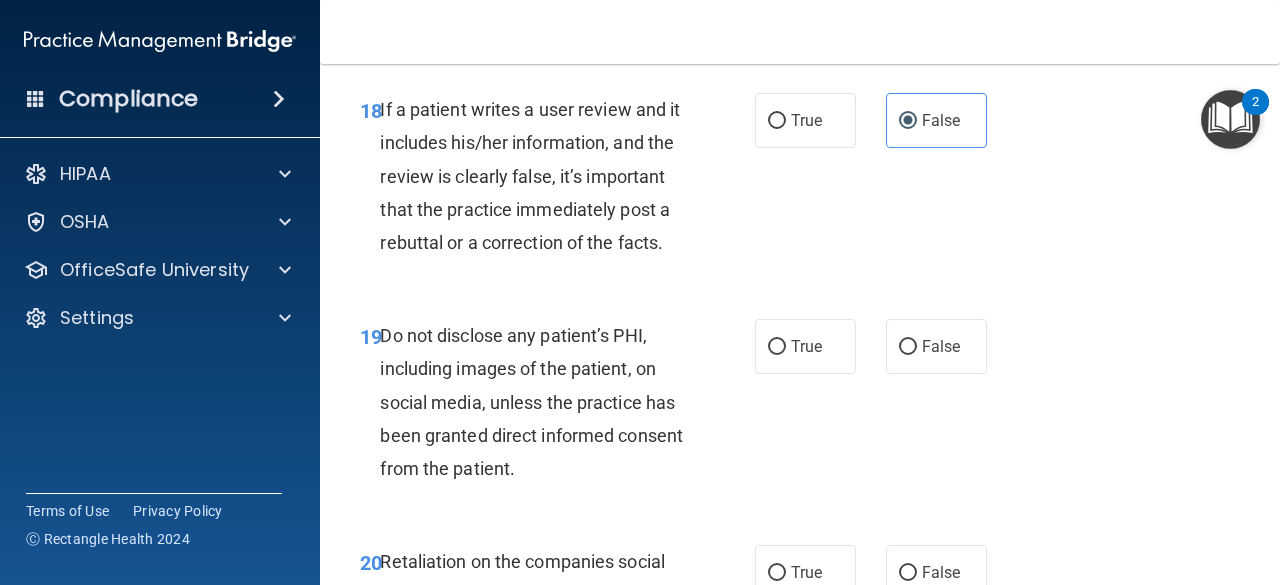 scroll, scrollTop: 4200, scrollLeft: 0, axis: vertical 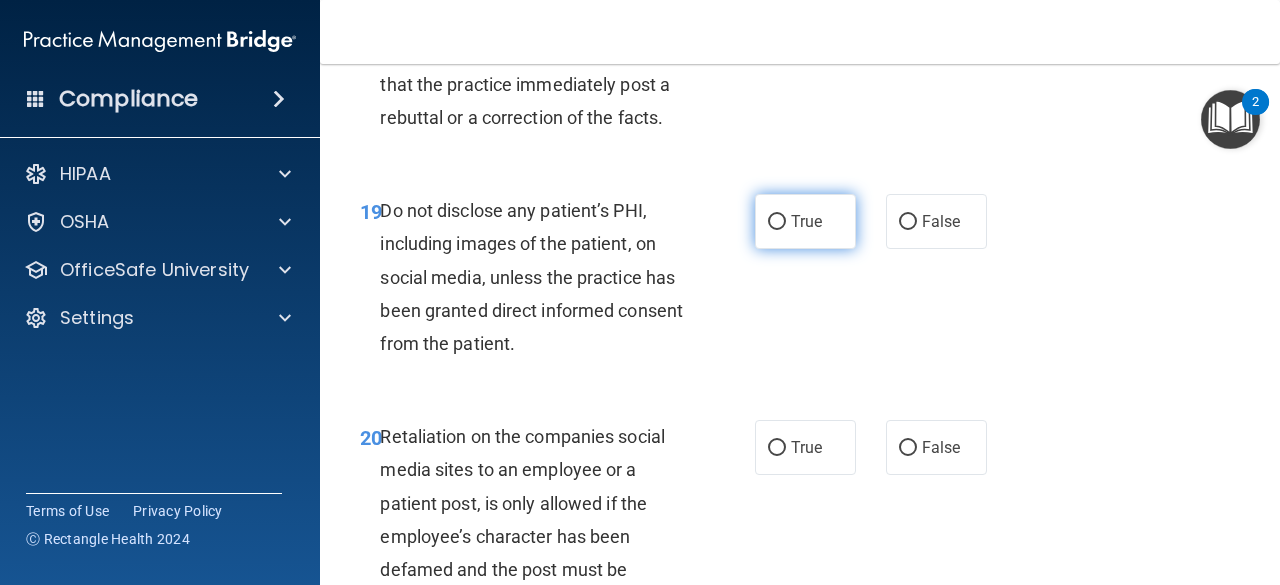 click on "True" at bounding box center (805, 221) 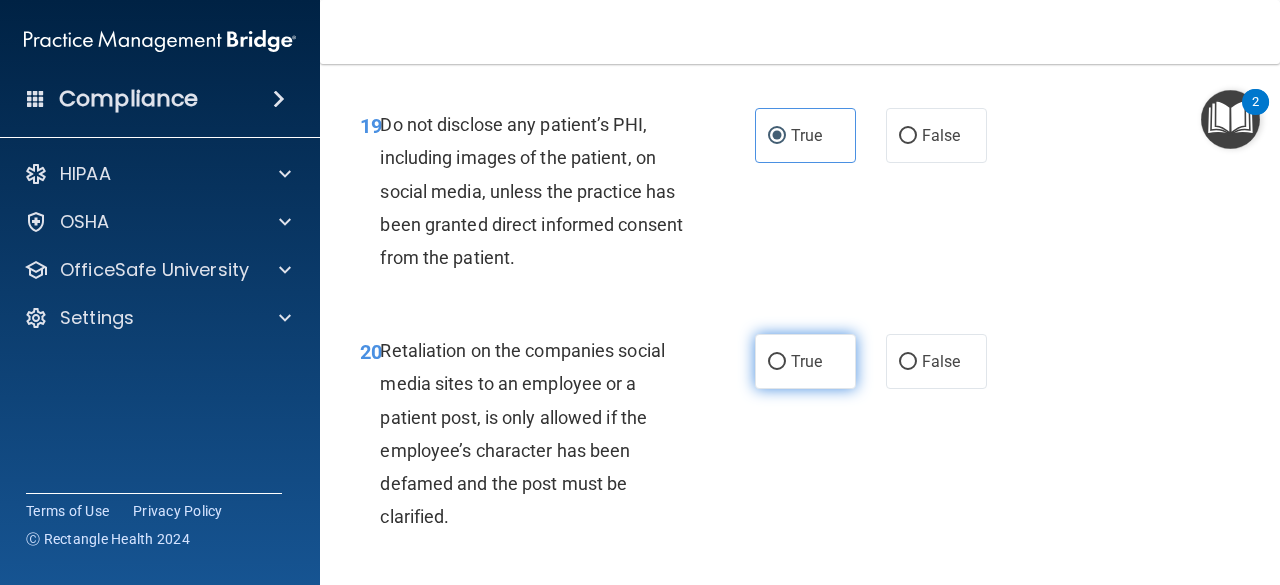 scroll, scrollTop: 4400, scrollLeft: 0, axis: vertical 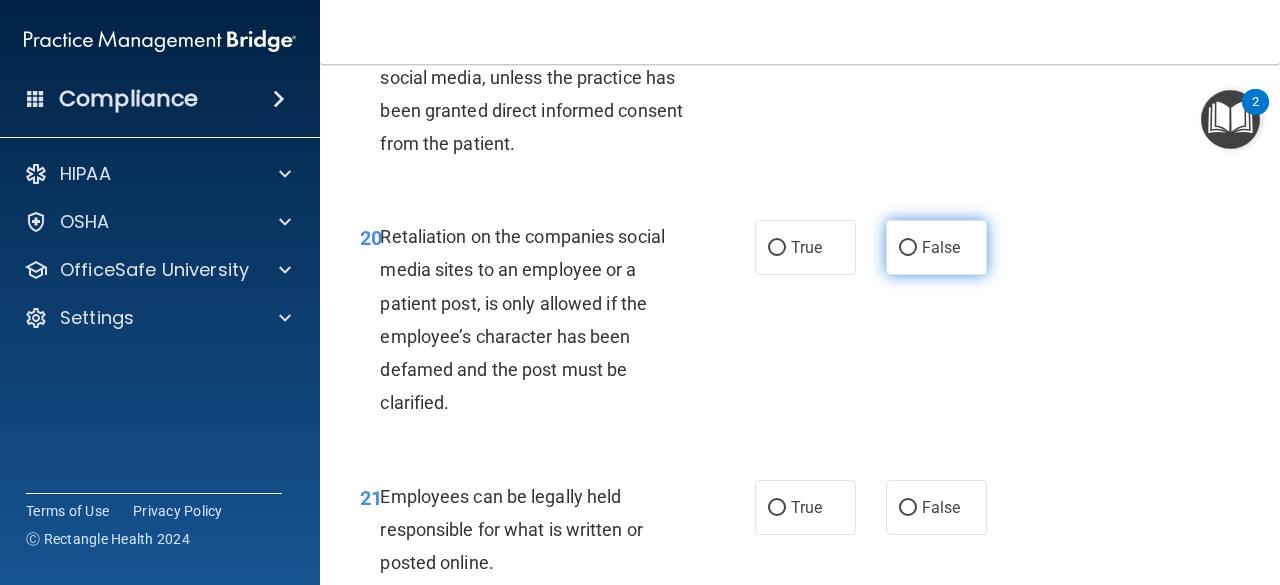 click on "False" at bounding box center [908, 248] 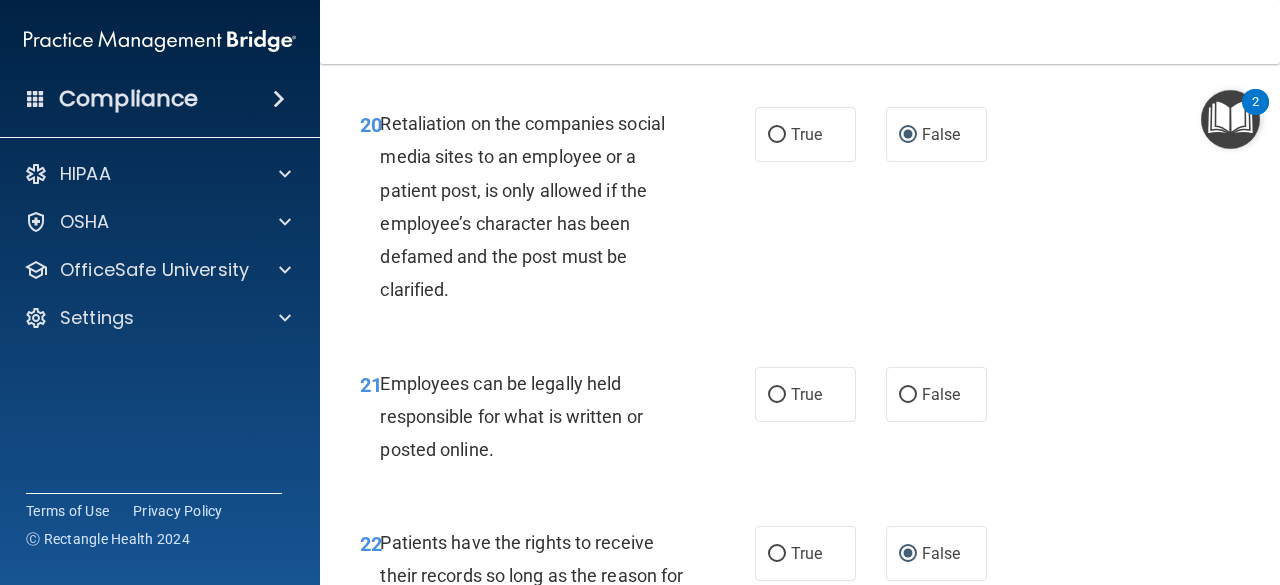 scroll, scrollTop: 4700, scrollLeft: 0, axis: vertical 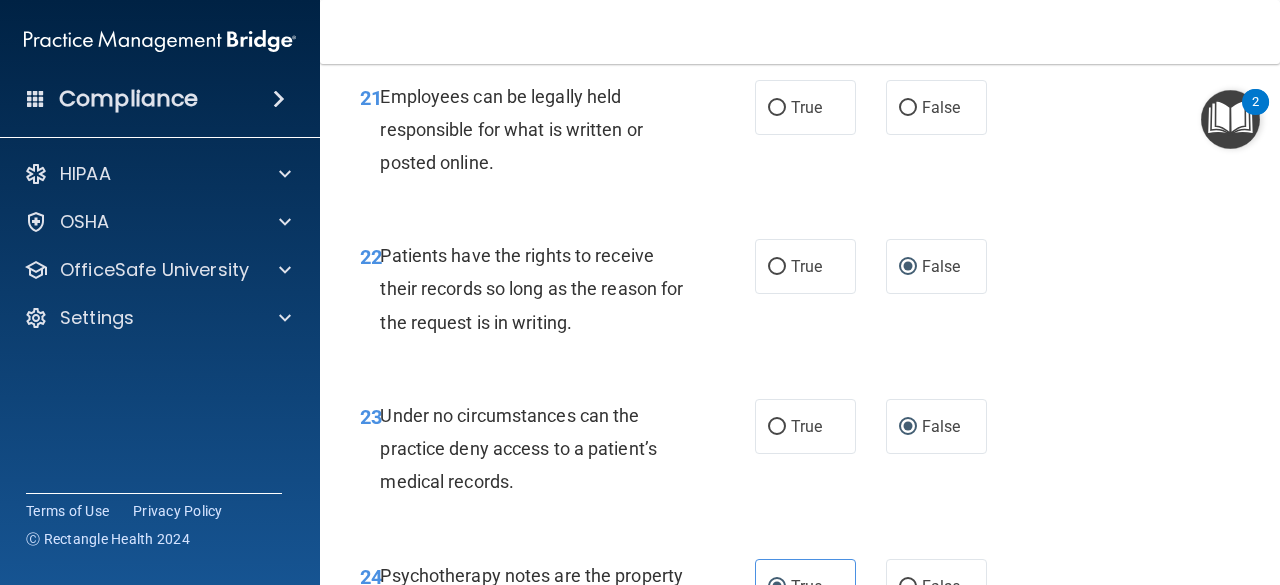 drag, startPoint x: 771, startPoint y: 243, endPoint x: 860, endPoint y: 269, distance: 92.72001 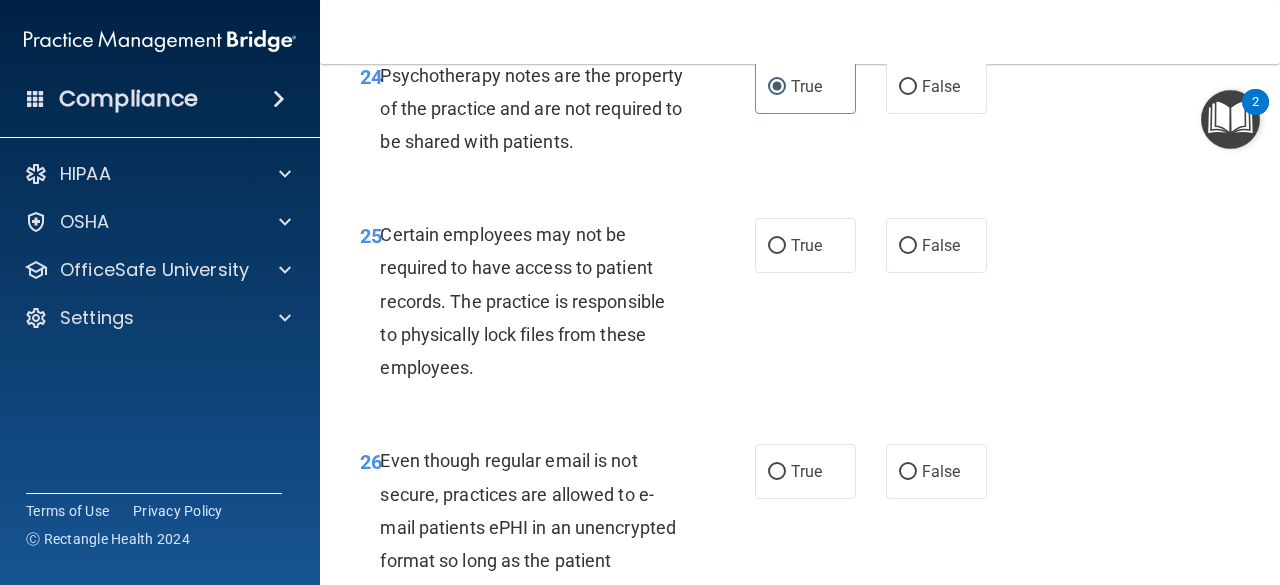 scroll, scrollTop: 5400, scrollLeft: 0, axis: vertical 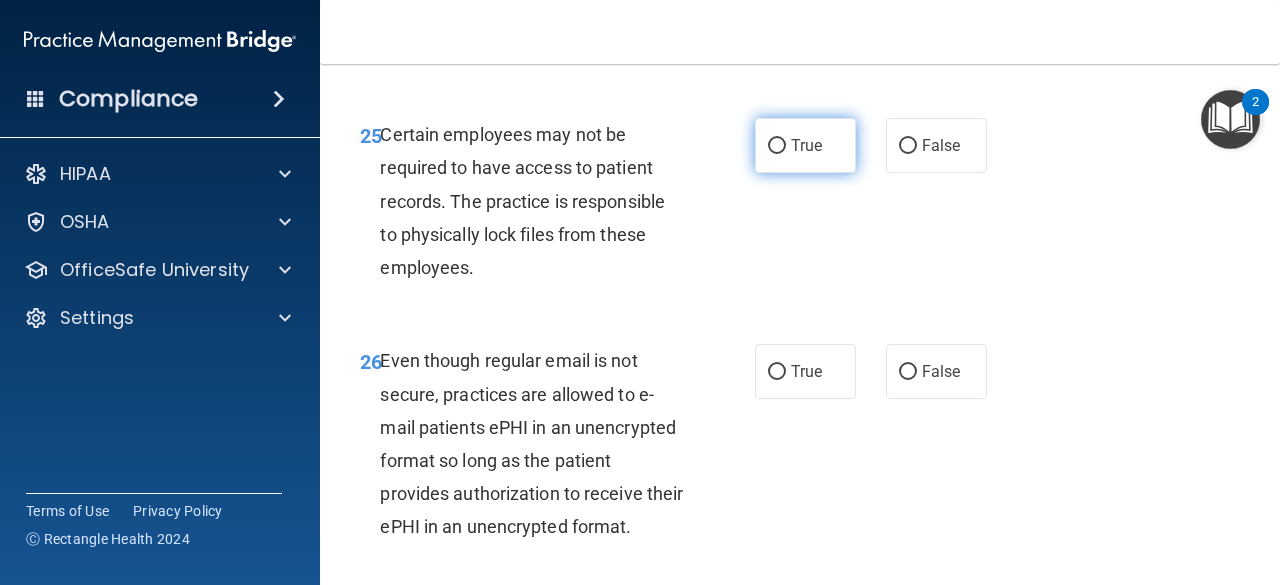 click on "True" at bounding box center [805, 145] 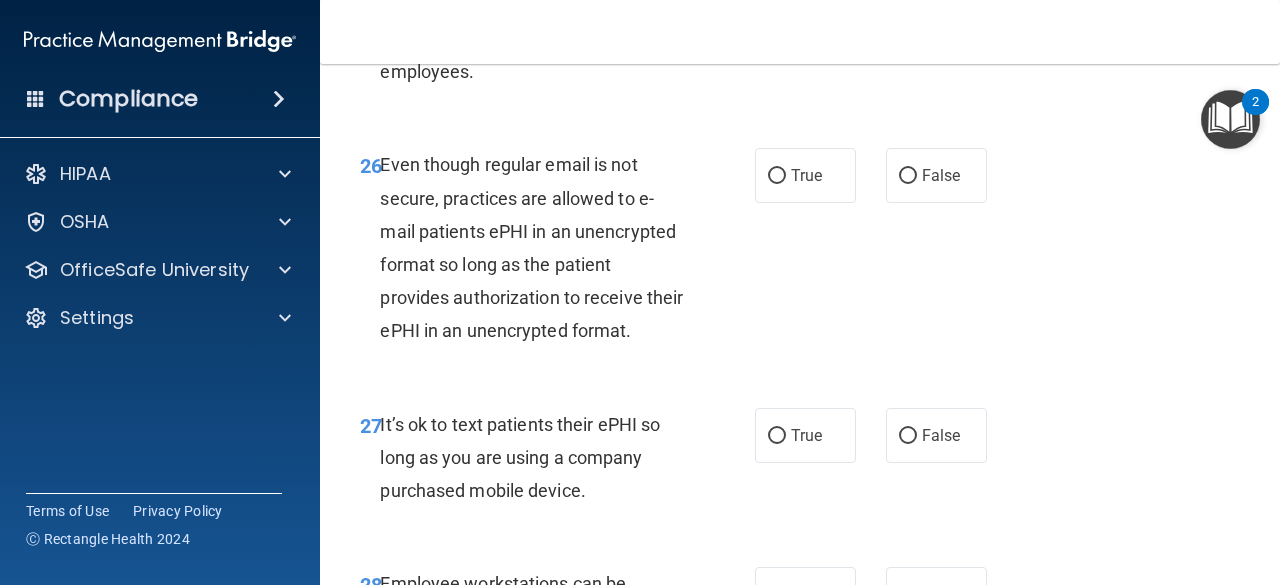 scroll, scrollTop: 5600, scrollLeft: 0, axis: vertical 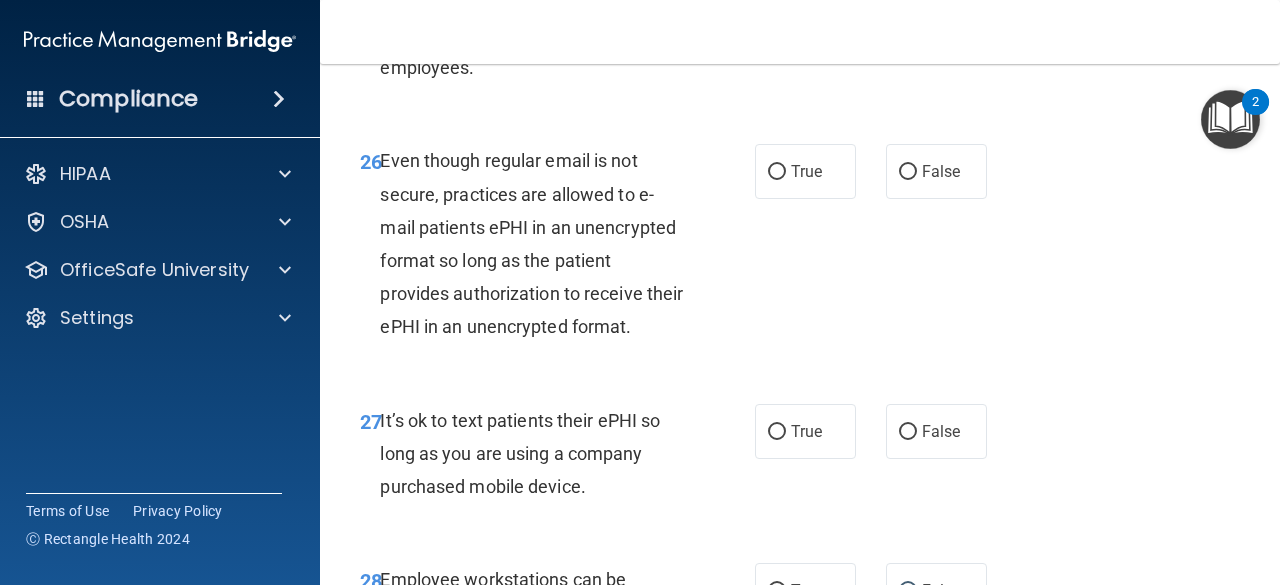 click on "True" at bounding box center [777, -54] 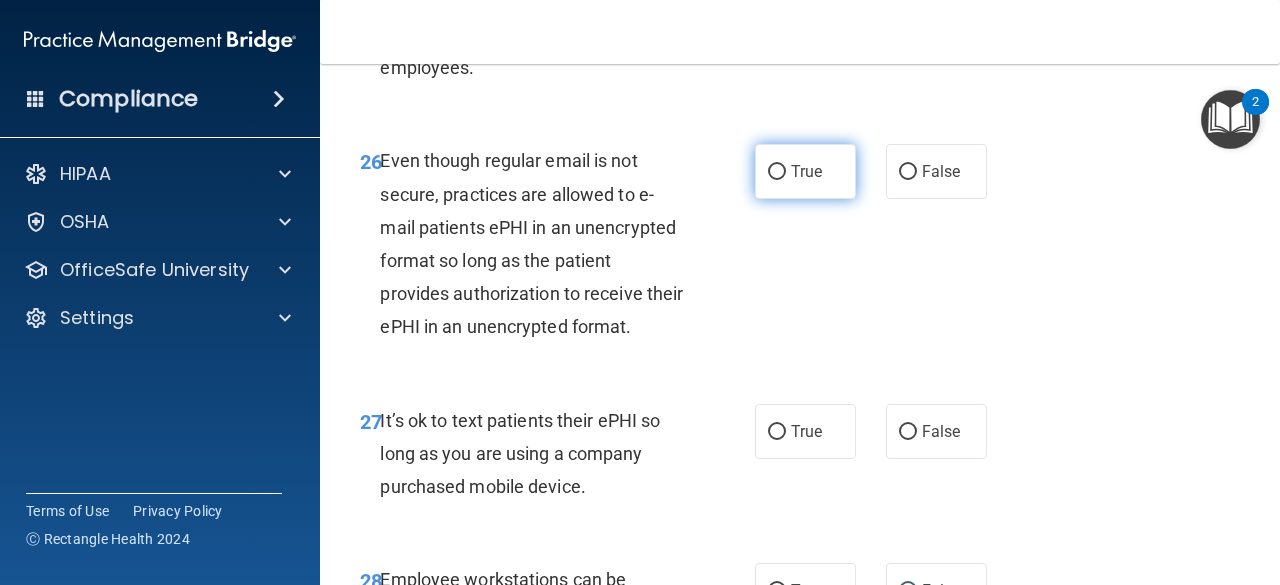 click on "True" at bounding box center (806, 171) 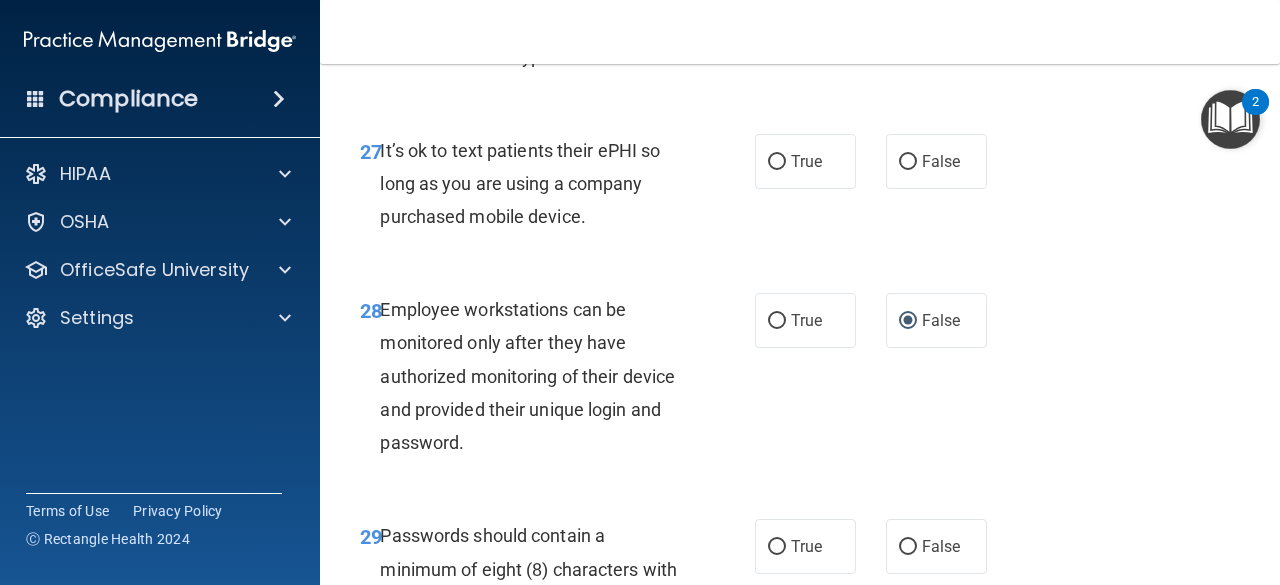 scroll, scrollTop: 5900, scrollLeft: 0, axis: vertical 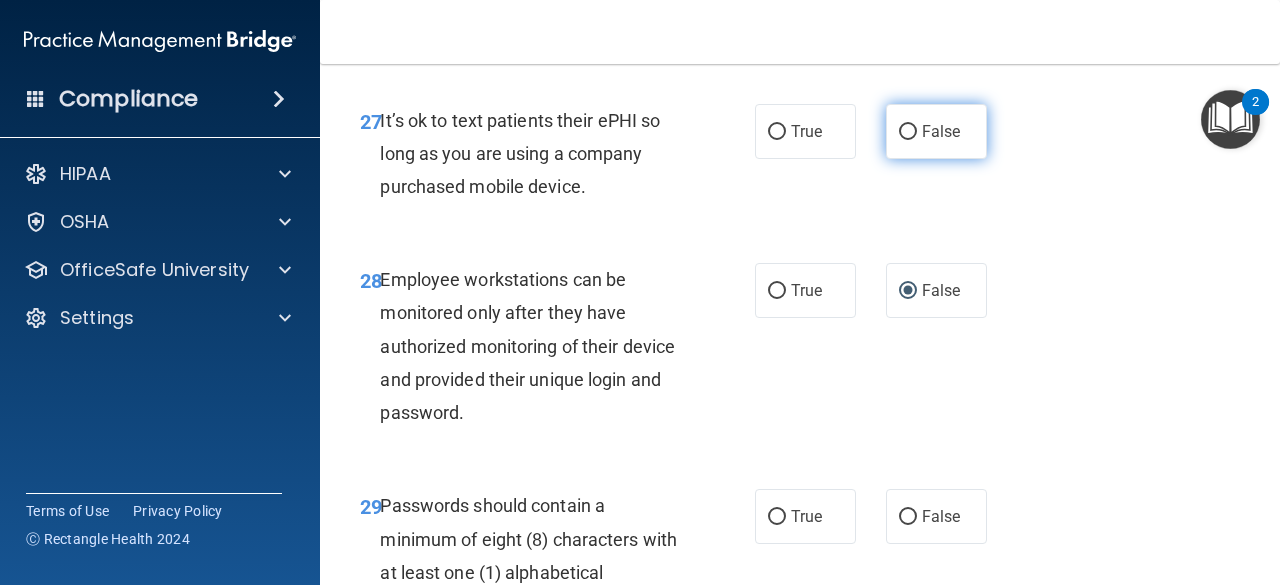 click on "False" at bounding box center [941, 131] 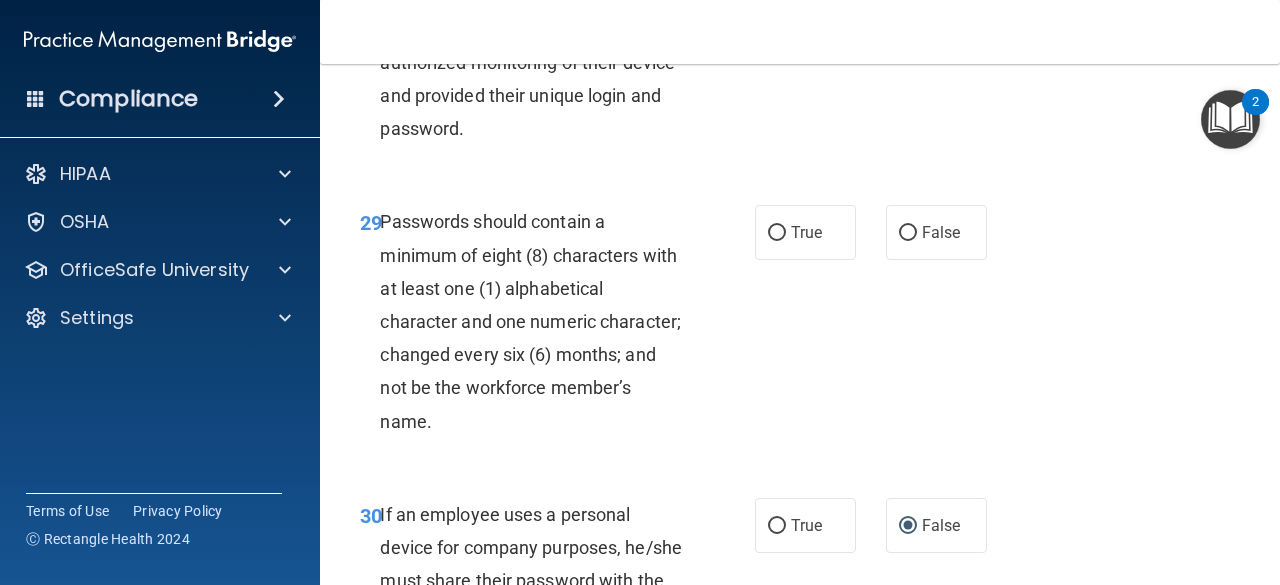 scroll, scrollTop: 6200, scrollLeft: 0, axis: vertical 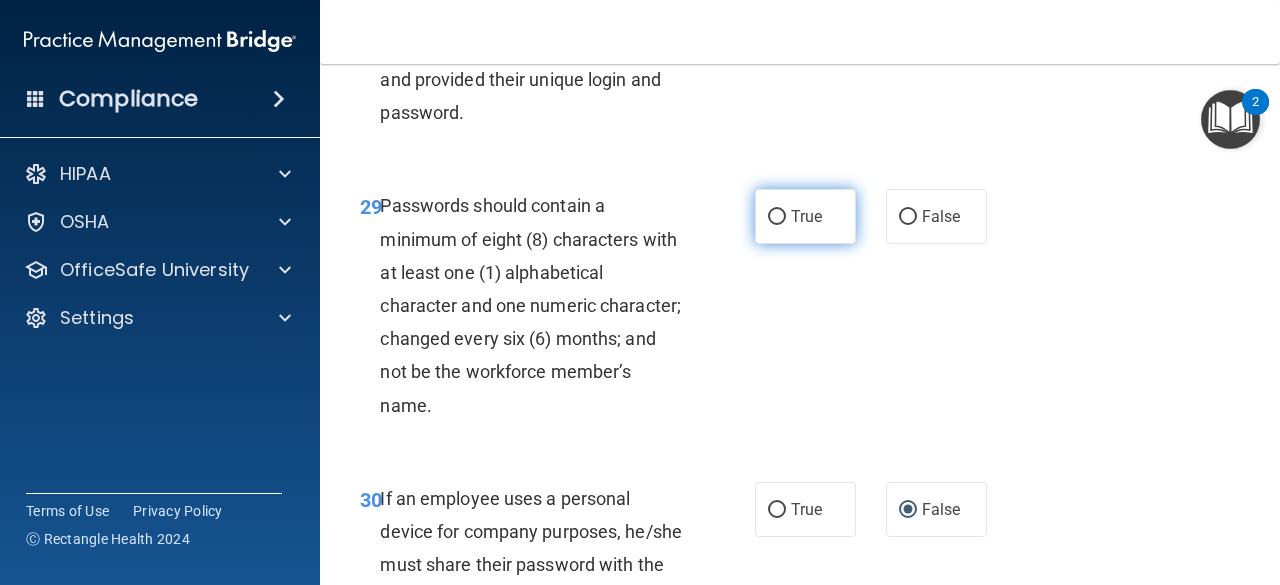 click on "True" at bounding box center [806, 216] 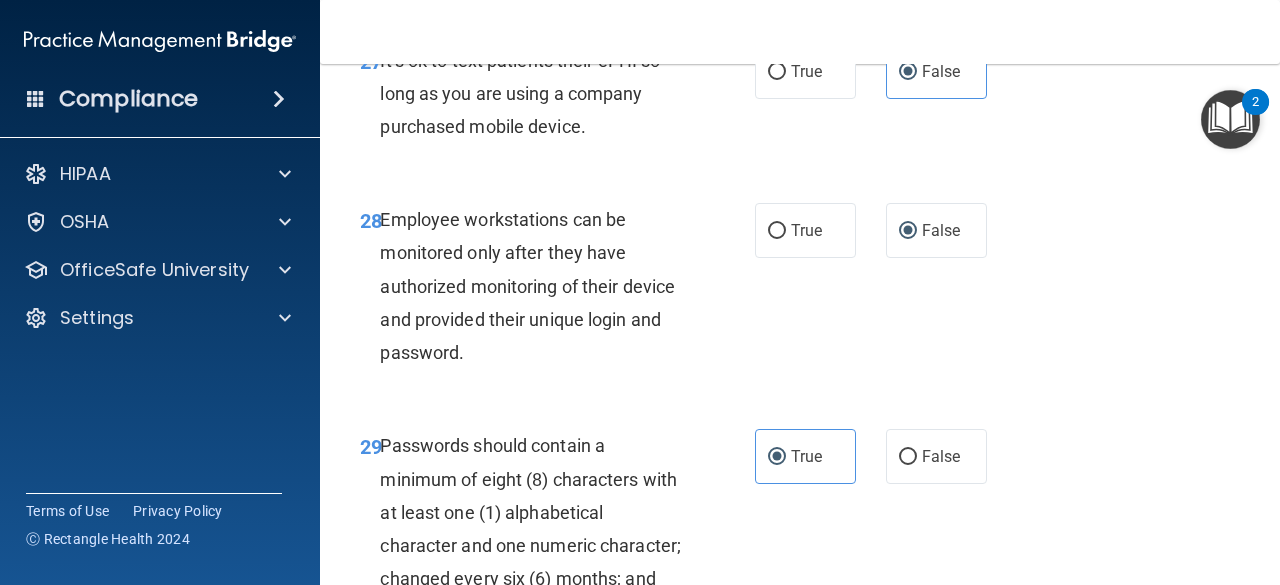 scroll, scrollTop: 6560, scrollLeft: 0, axis: vertical 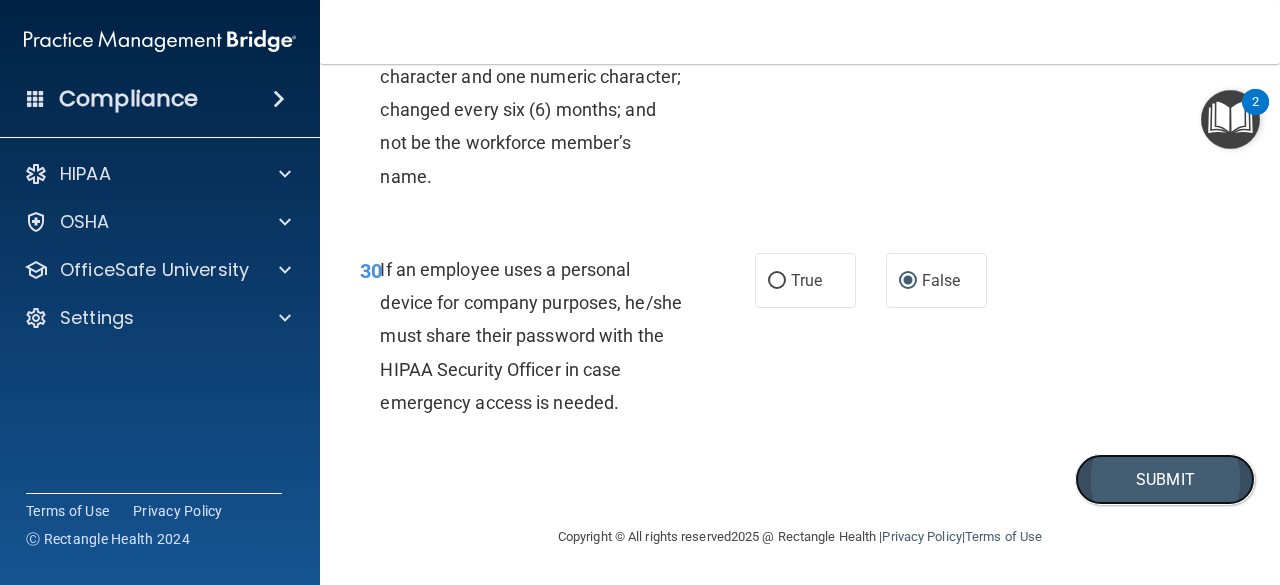 click on "Submit" at bounding box center [1165, 479] 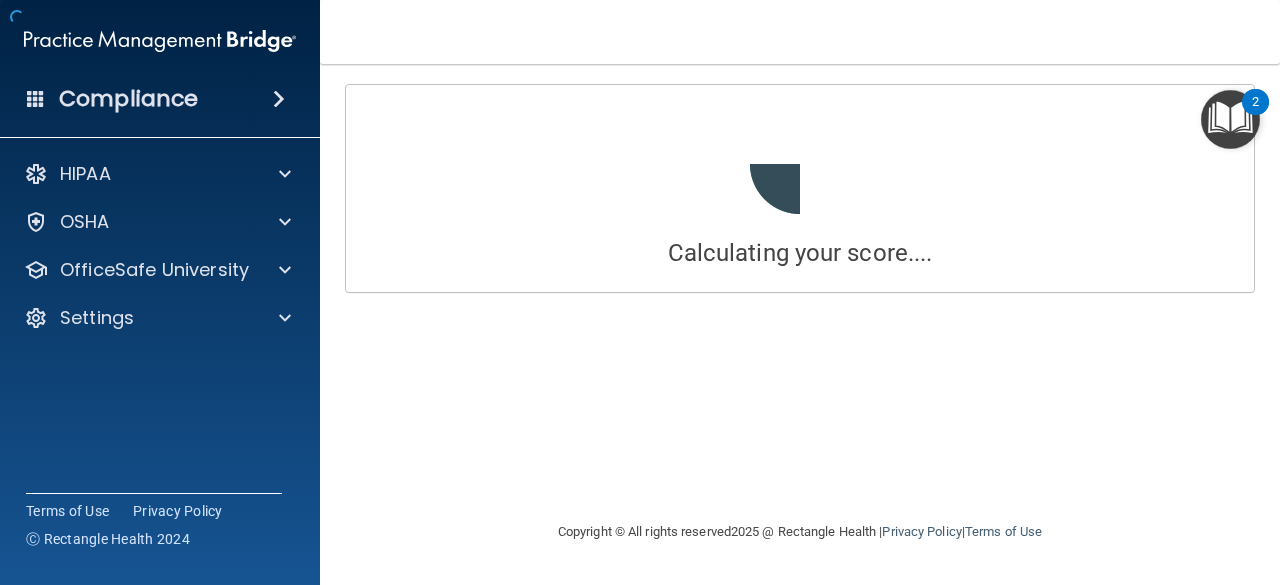 scroll, scrollTop: 0, scrollLeft: 0, axis: both 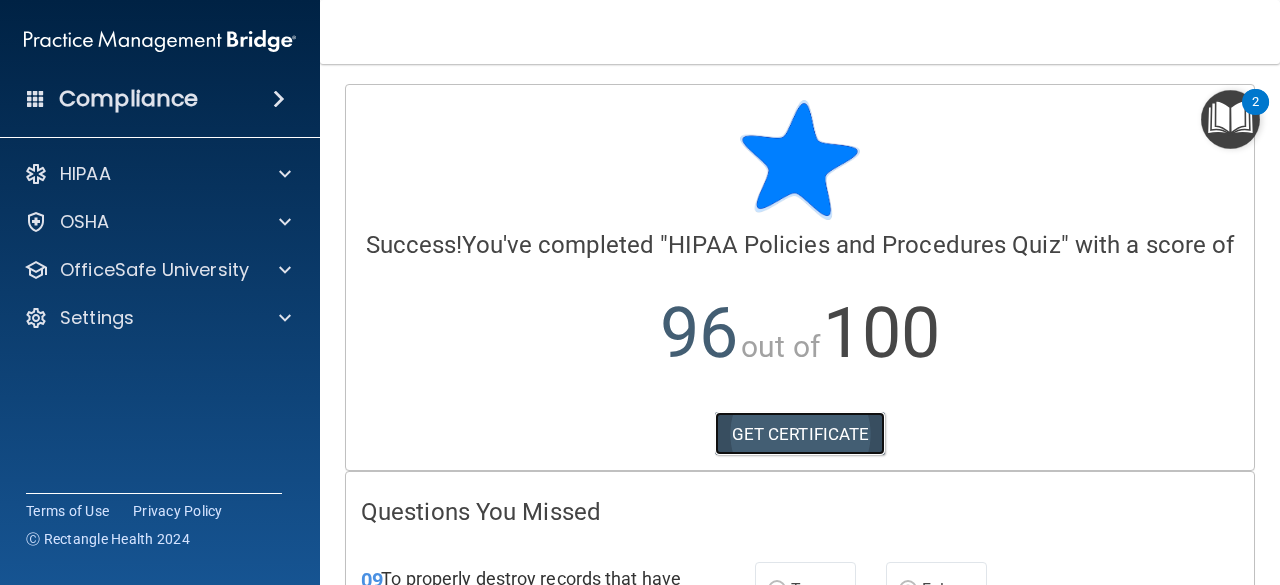 click on "GET CERTIFICATE" at bounding box center [800, 434] 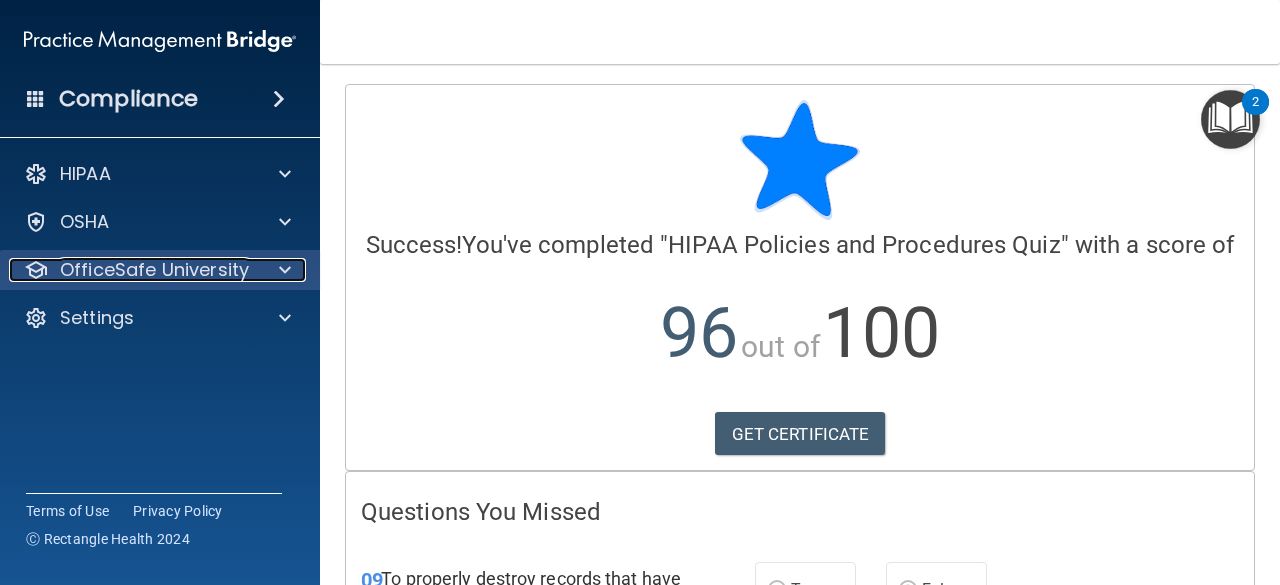 click at bounding box center (285, 270) 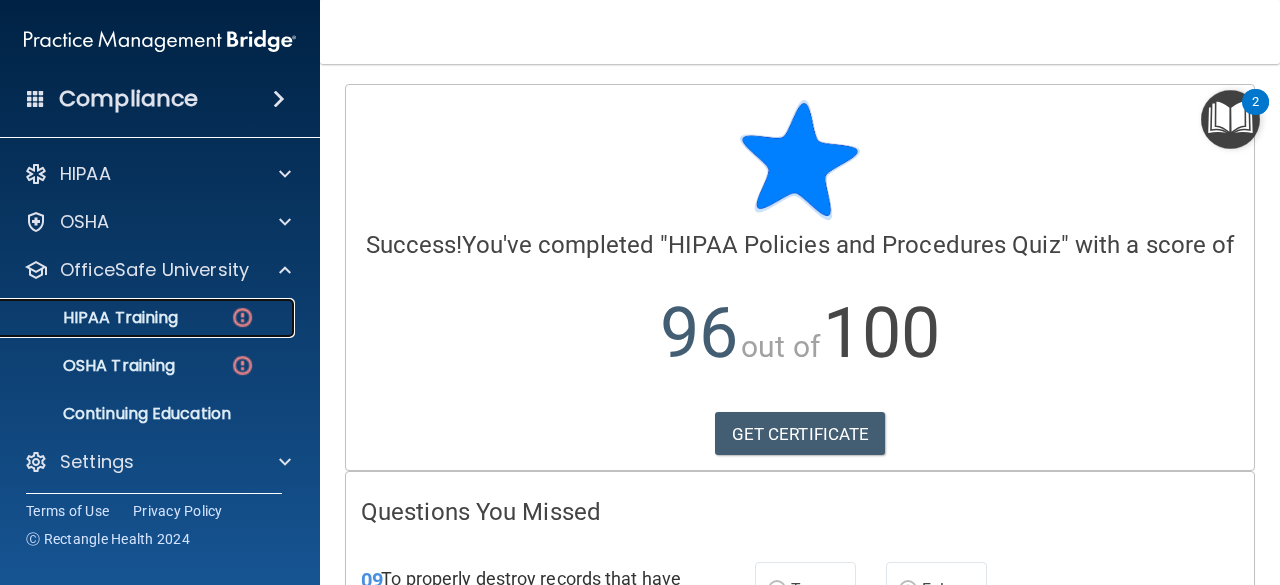 click on "HIPAA Training" at bounding box center [95, 318] 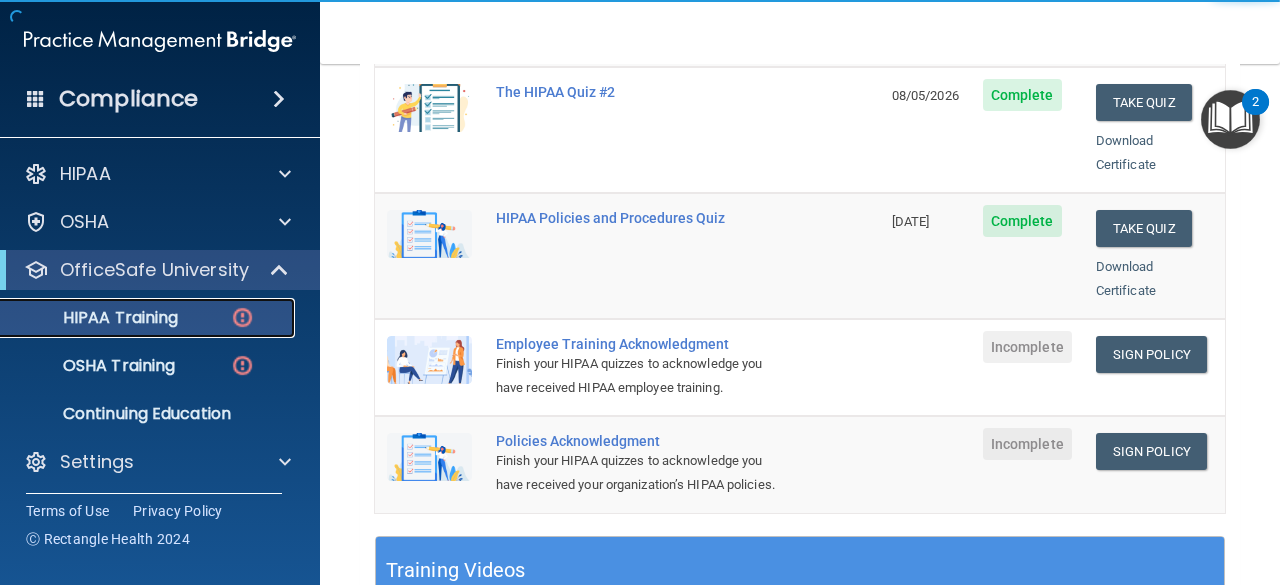 scroll, scrollTop: 402, scrollLeft: 0, axis: vertical 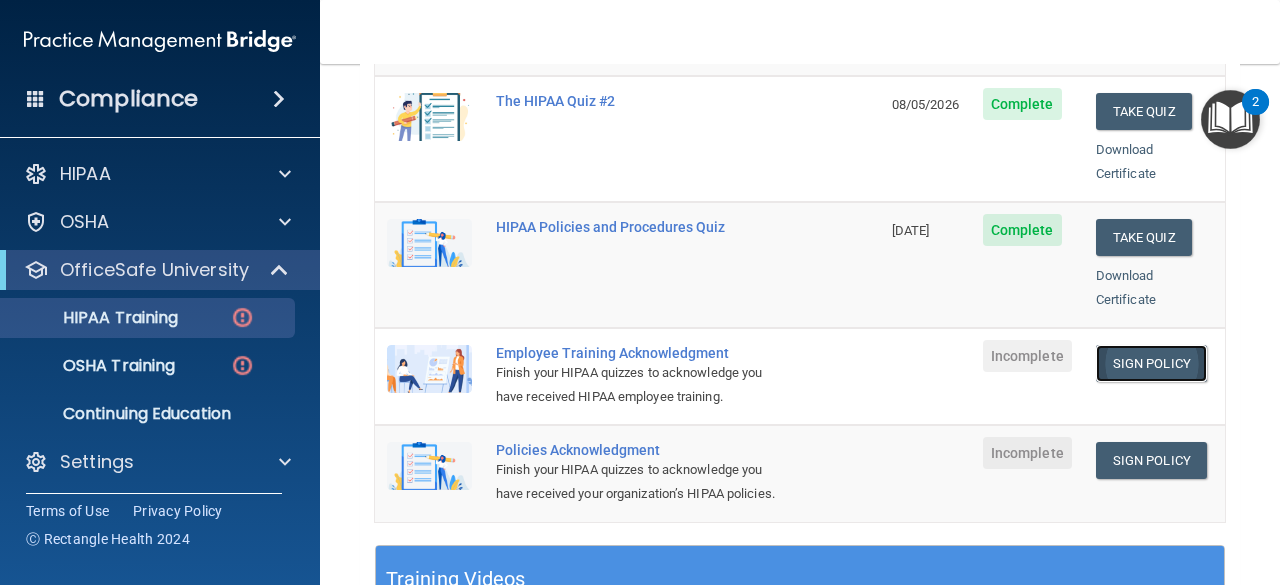 click on "Sign Policy" at bounding box center (1151, 363) 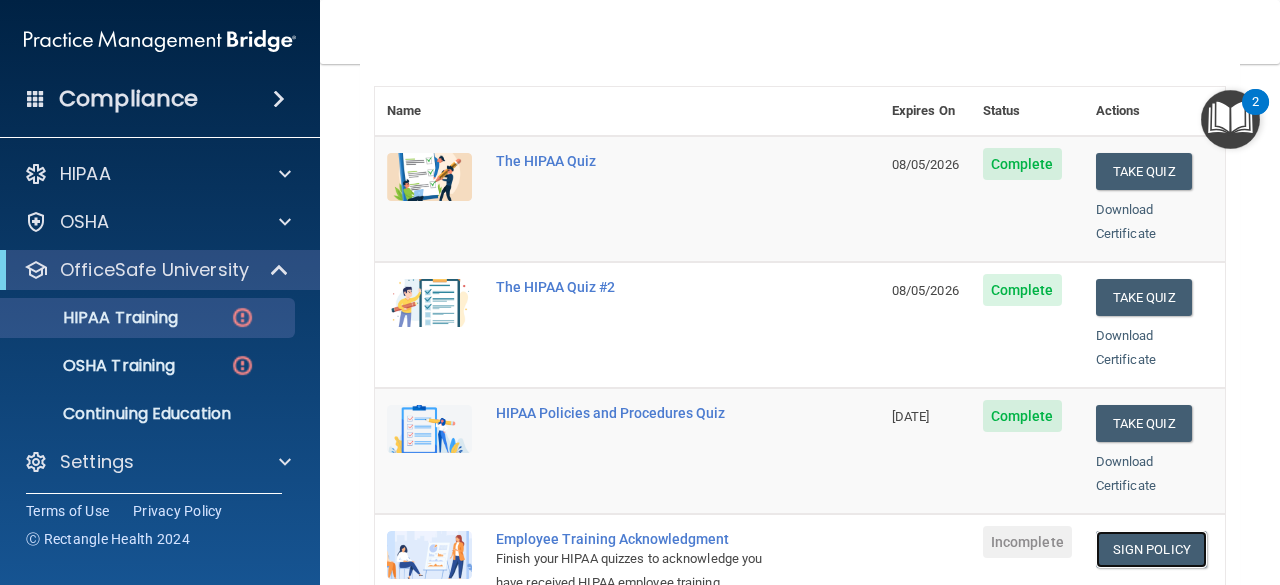 scroll, scrollTop: 0, scrollLeft: 0, axis: both 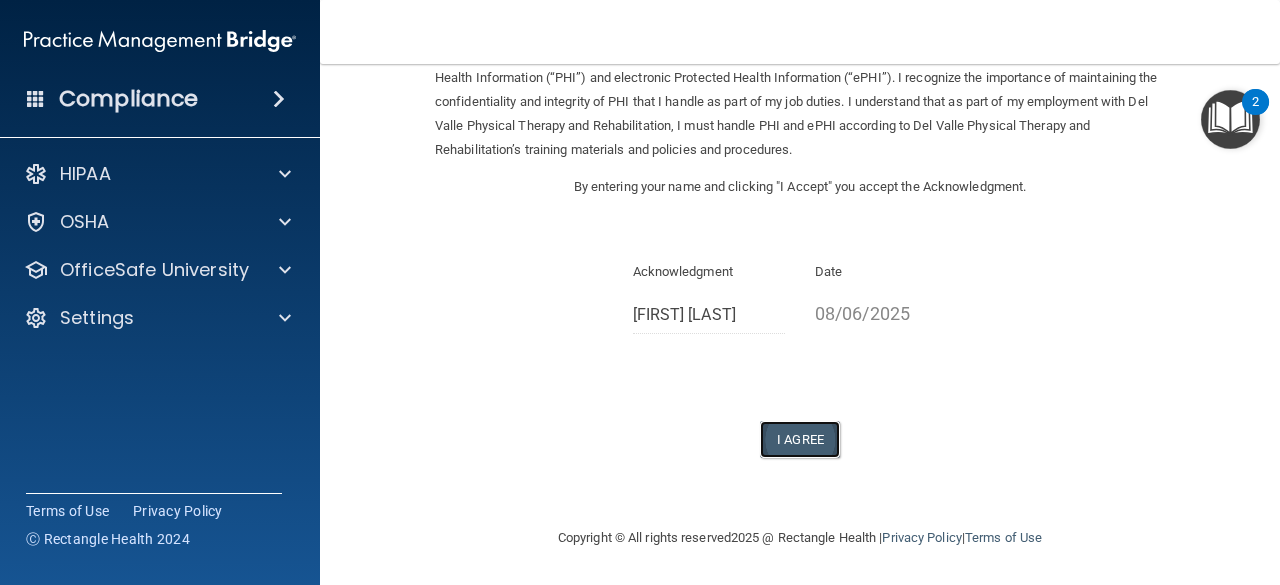 click on "I Agree" at bounding box center (800, 439) 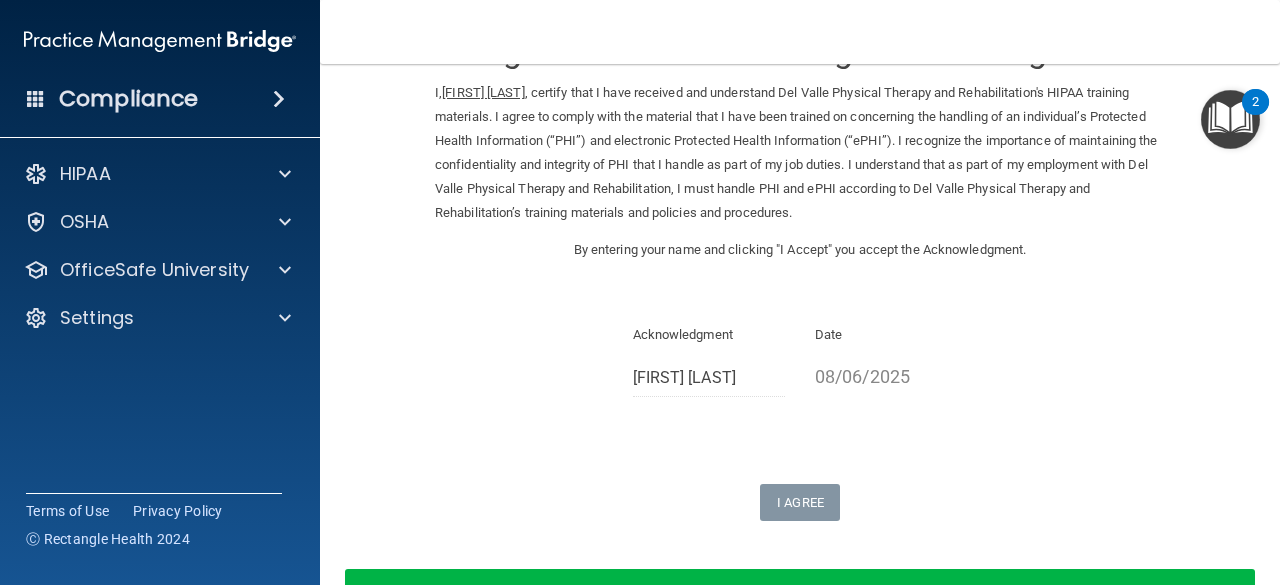 scroll, scrollTop: 0, scrollLeft: 0, axis: both 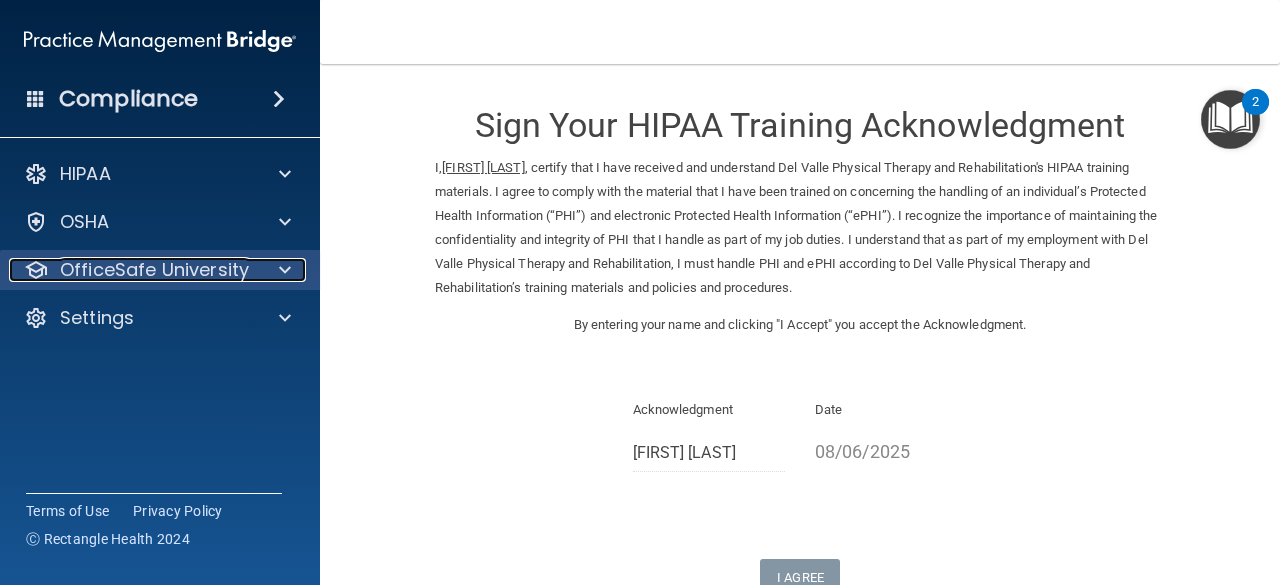 click at bounding box center (285, 270) 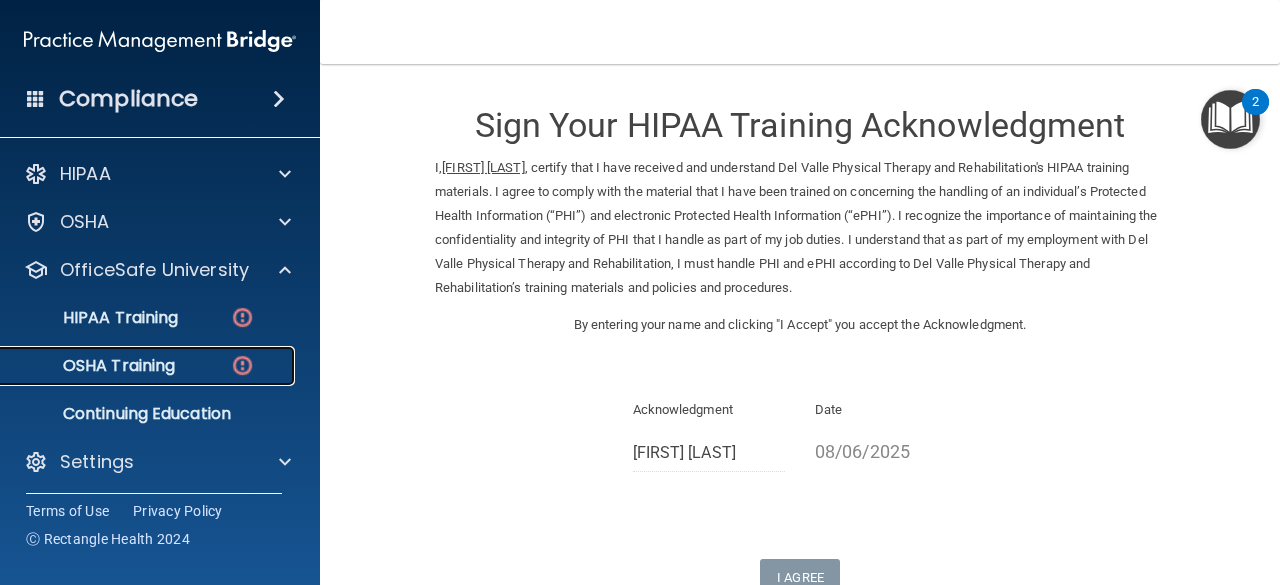 click on "OSHA Training" at bounding box center [94, 366] 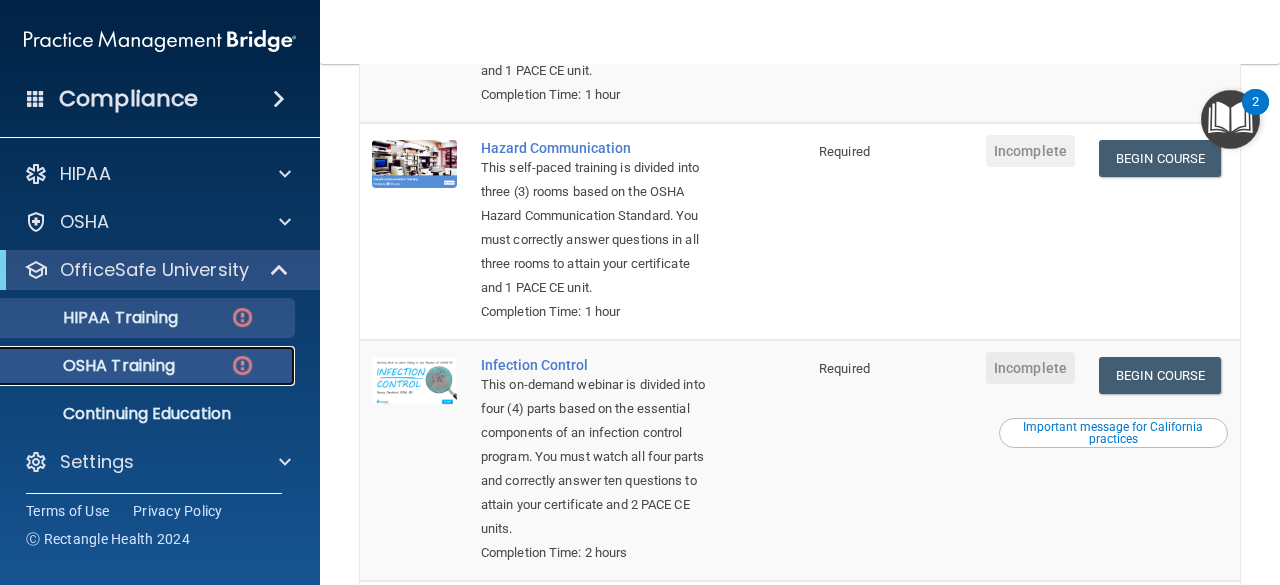 scroll, scrollTop: 263, scrollLeft: 0, axis: vertical 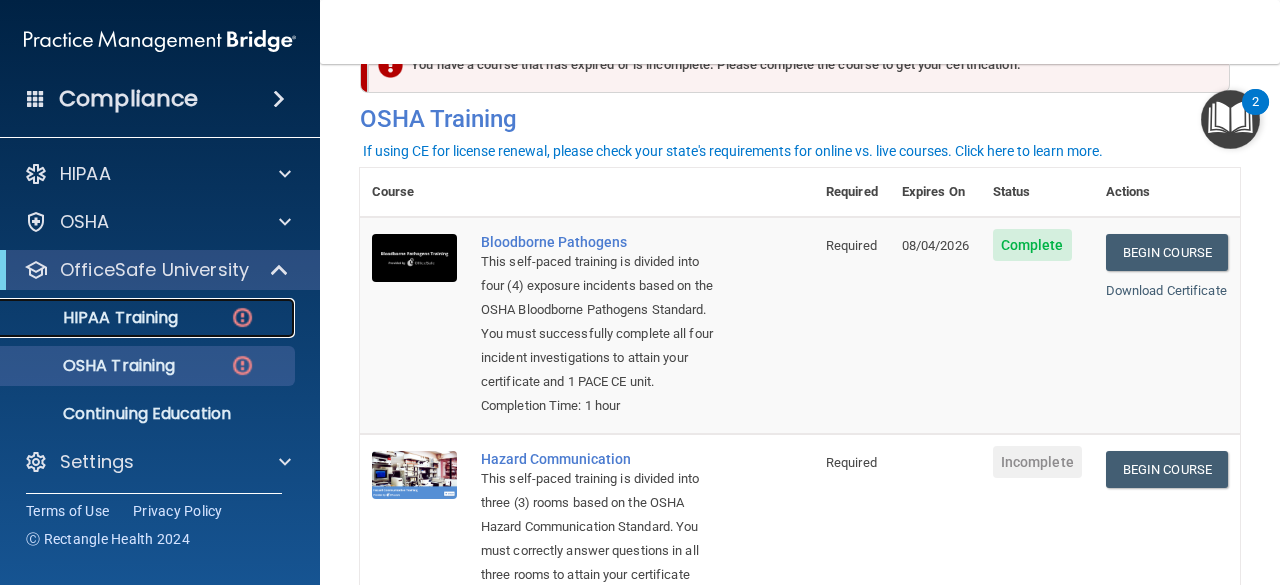 click on "HIPAA Training" at bounding box center [95, 318] 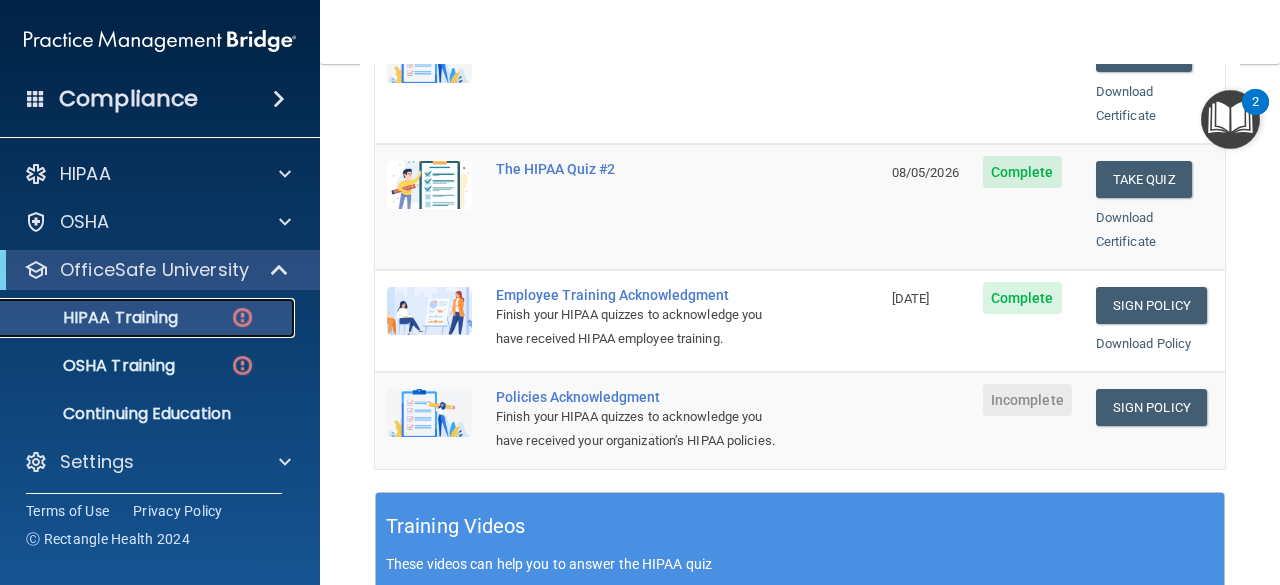 scroll, scrollTop: 463, scrollLeft: 0, axis: vertical 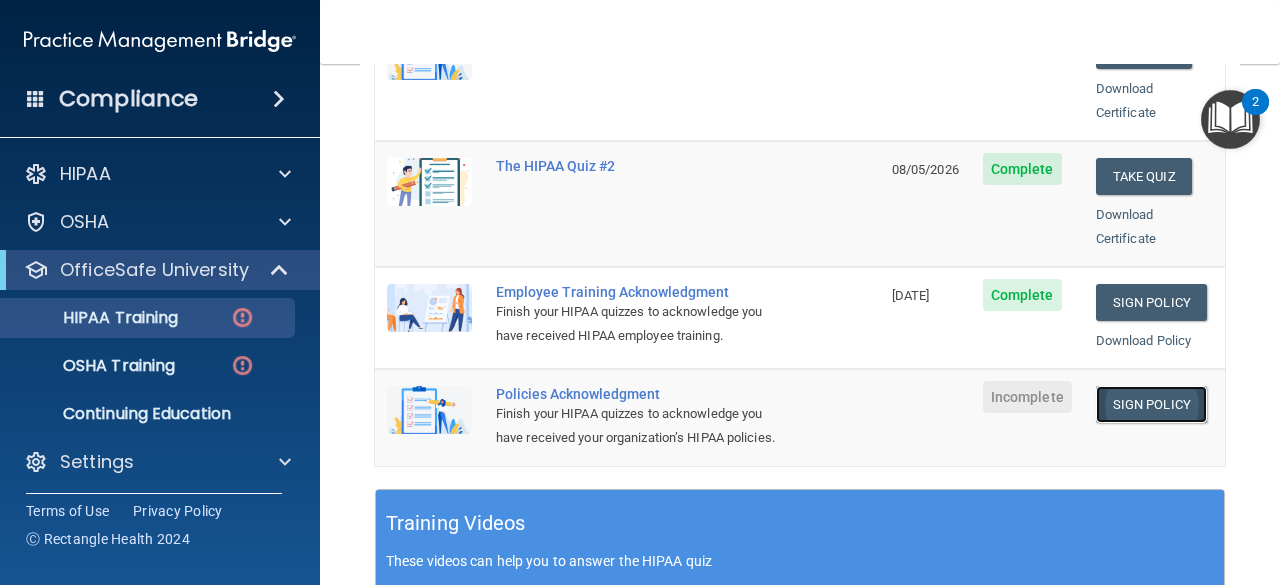 click on "Sign Policy" at bounding box center [1151, 404] 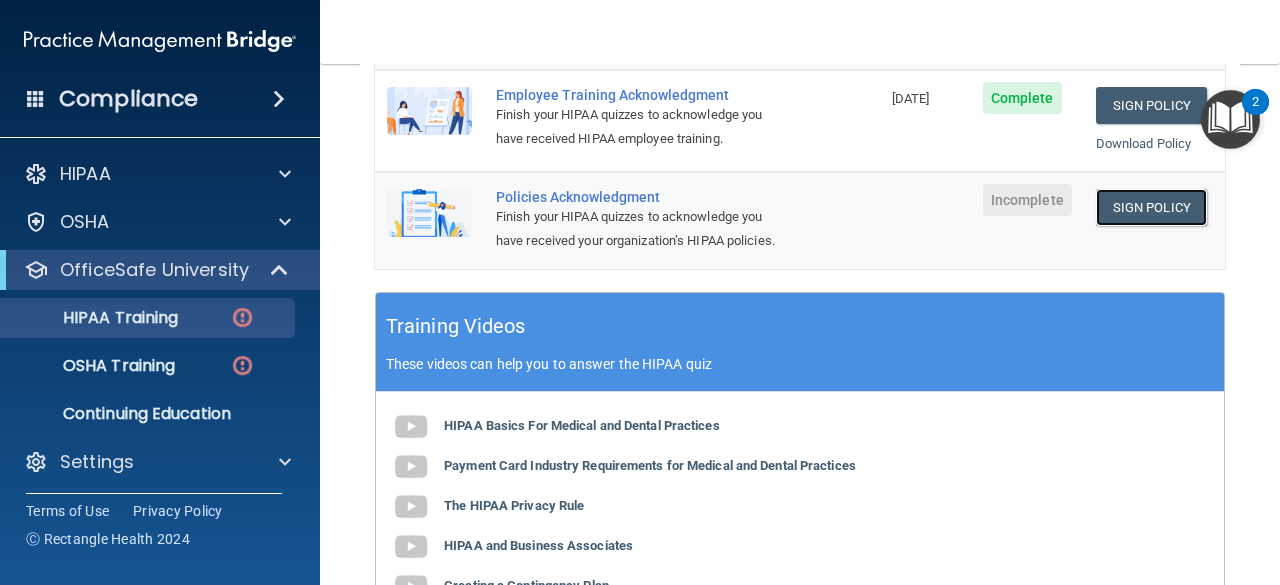 scroll, scrollTop: 663, scrollLeft: 0, axis: vertical 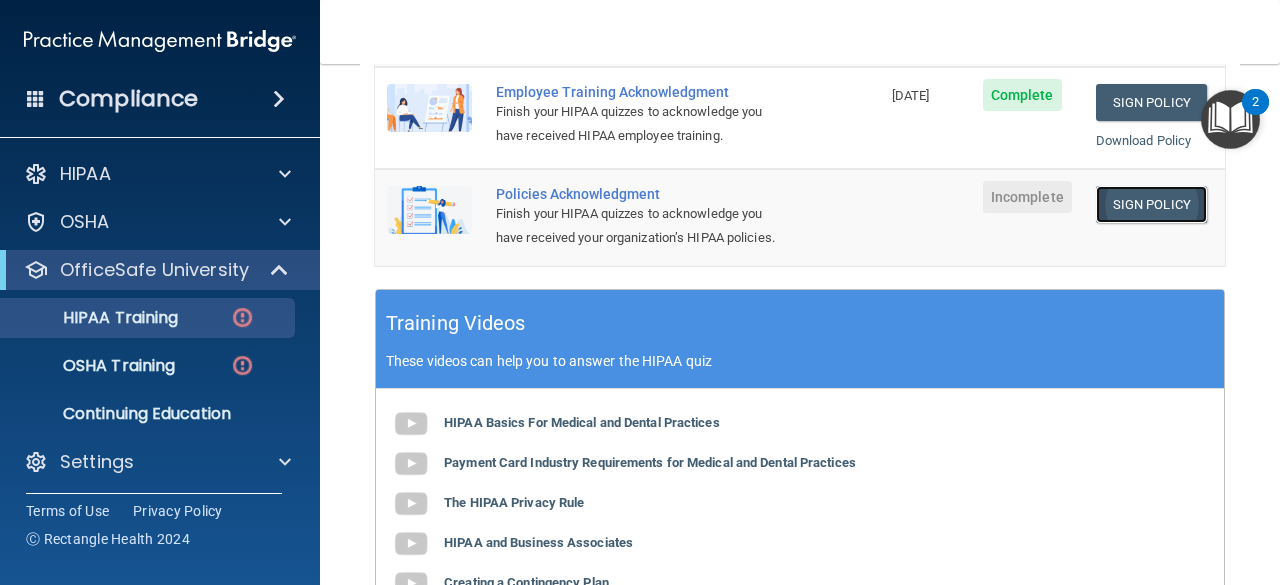 click on "Sign Policy" at bounding box center (1151, 204) 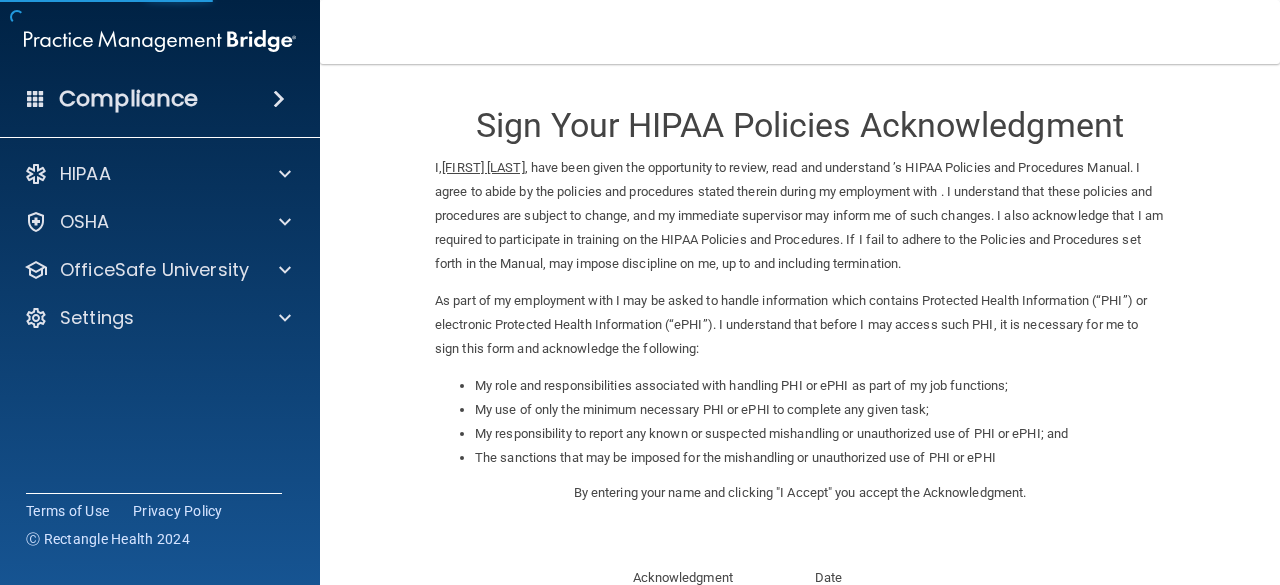 scroll, scrollTop: 0, scrollLeft: 0, axis: both 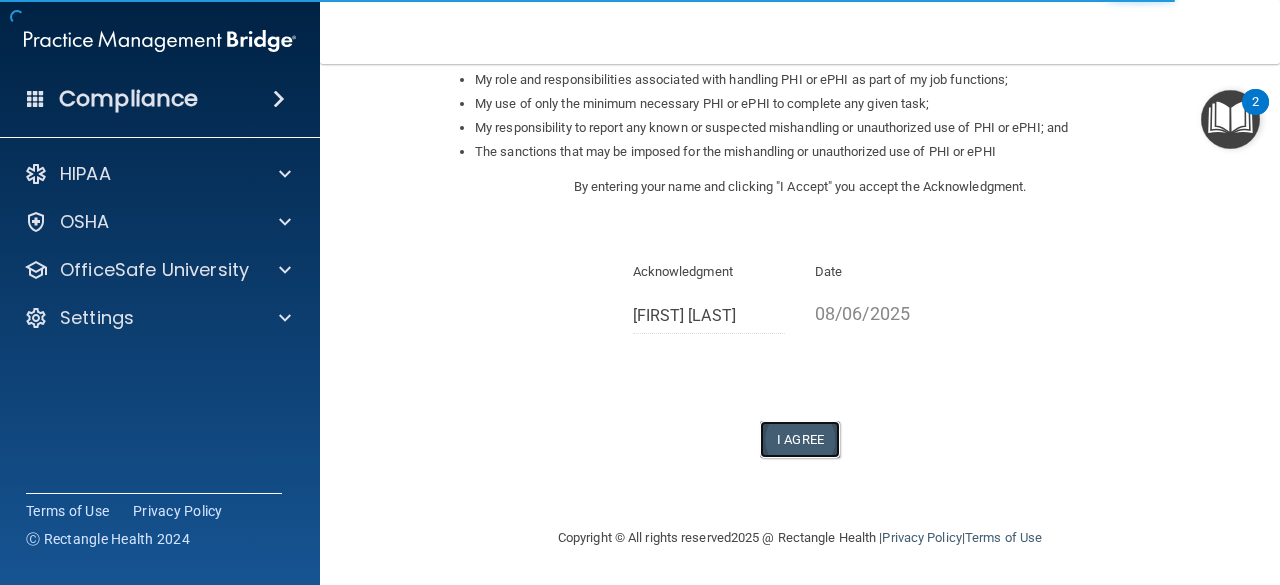 click on "I Agree" at bounding box center (800, 439) 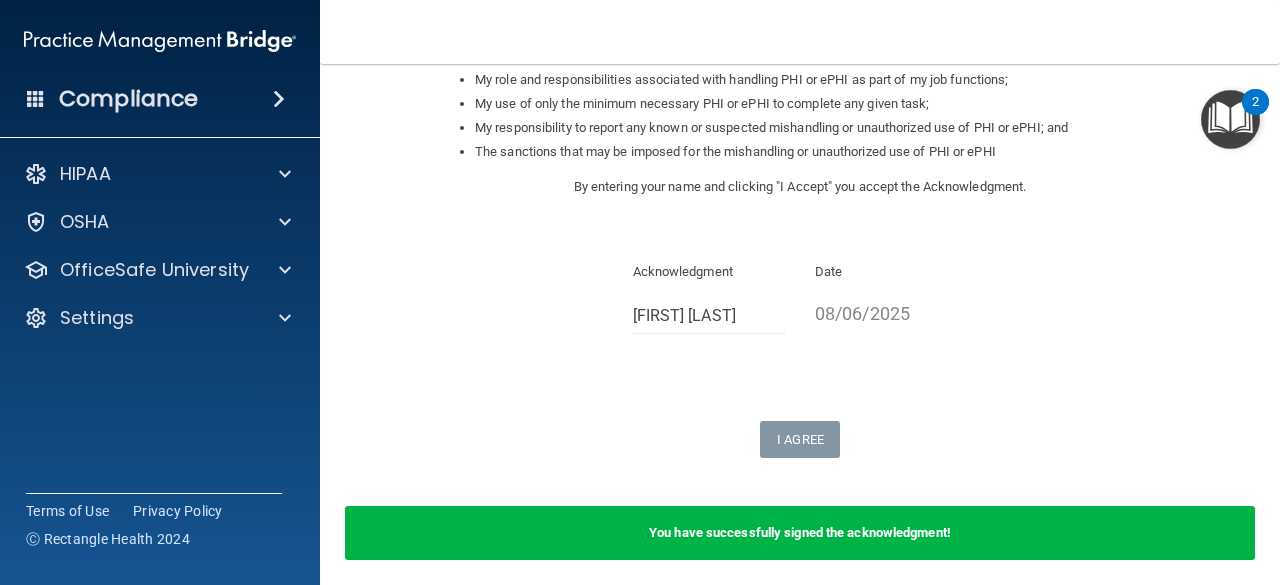 scroll, scrollTop: 0, scrollLeft: 0, axis: both 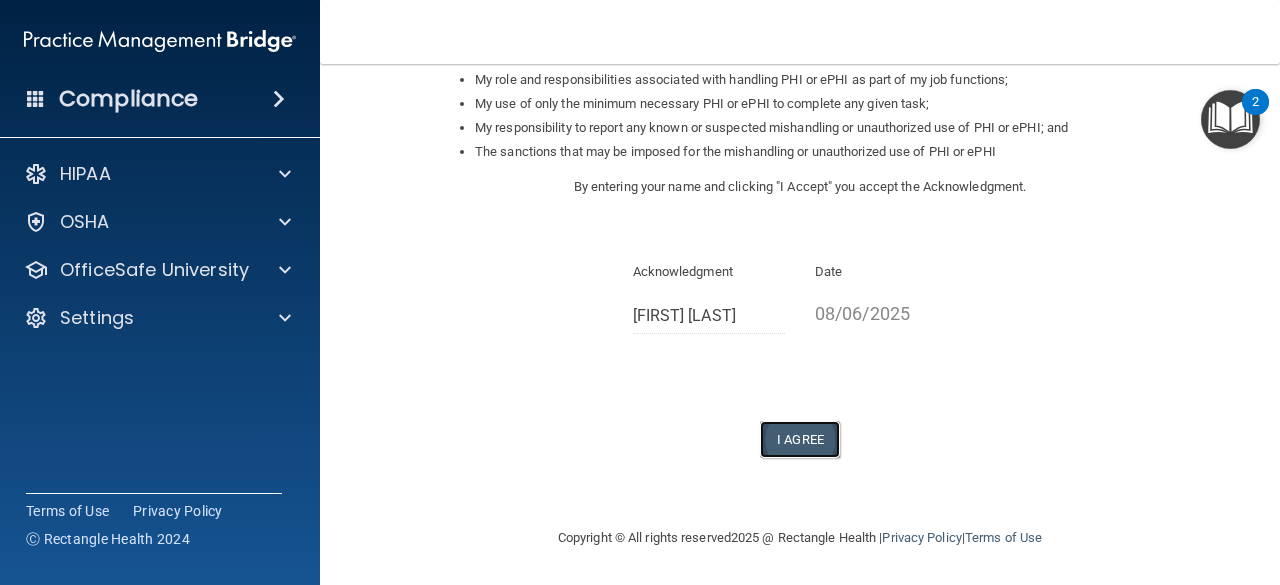click on "I Agree" at bounding box center (800, 439) 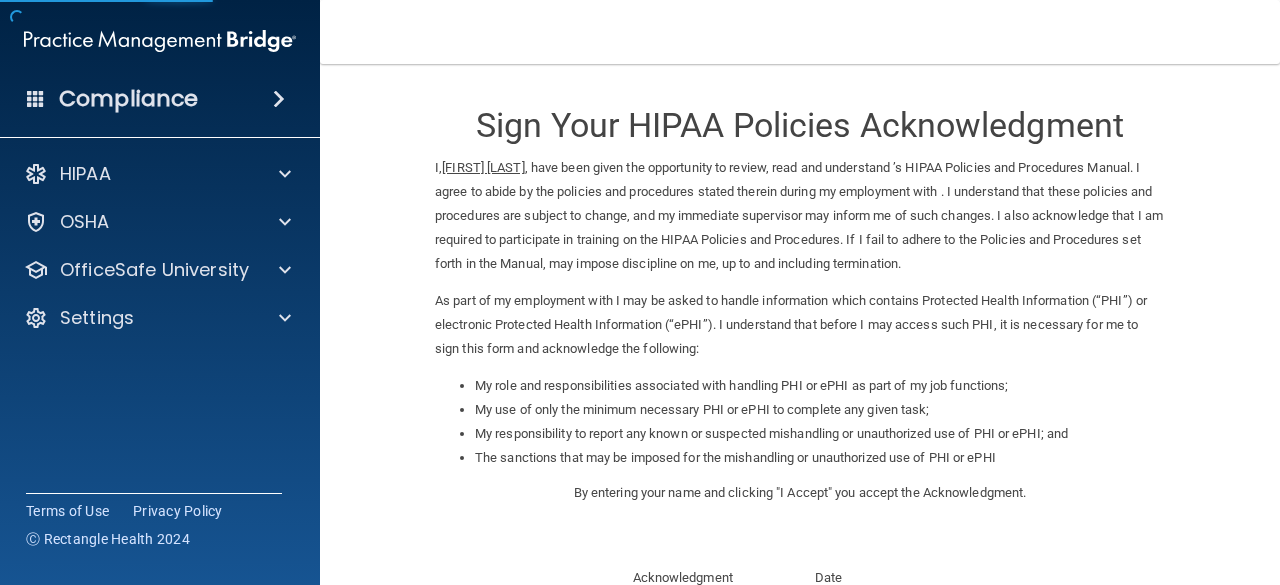 scroll, scrollTop: 0, scrollLeft: 0, axis: both 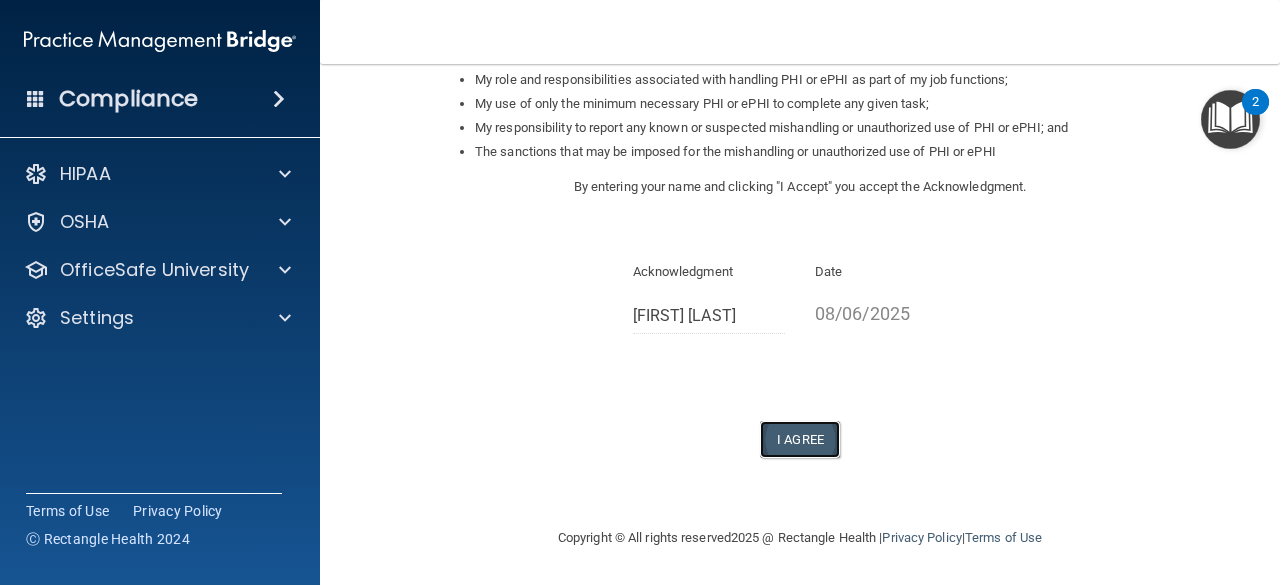 click on "I Agree" at bounding box center [800, 439] 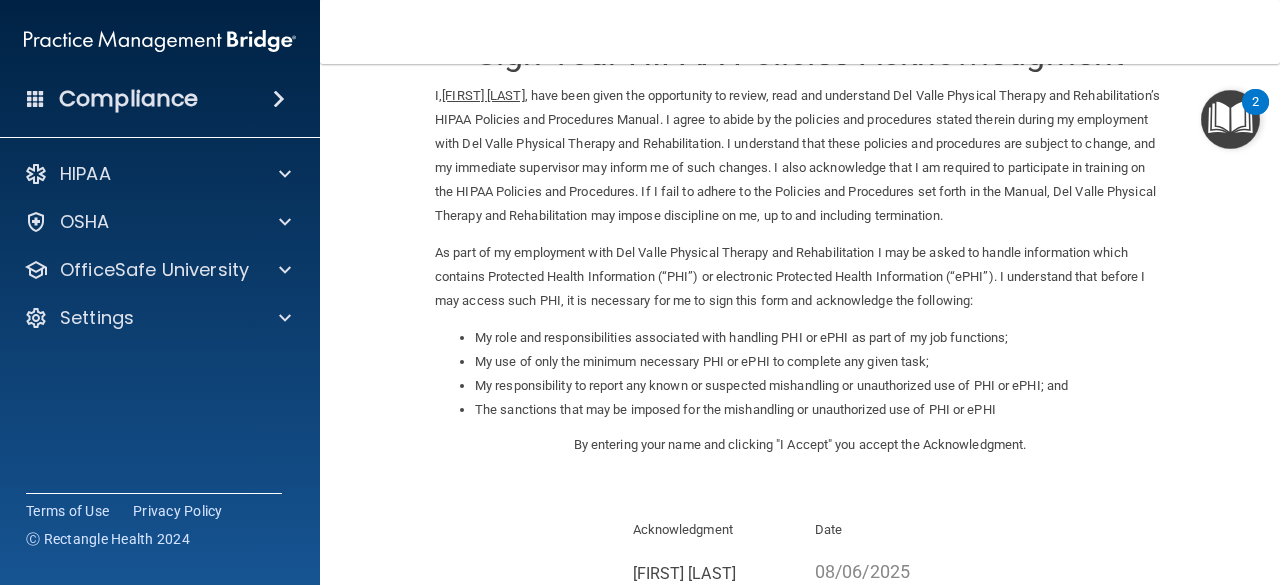 scroll, scrollTop: 0, scrollLeft: 0, axis: both 